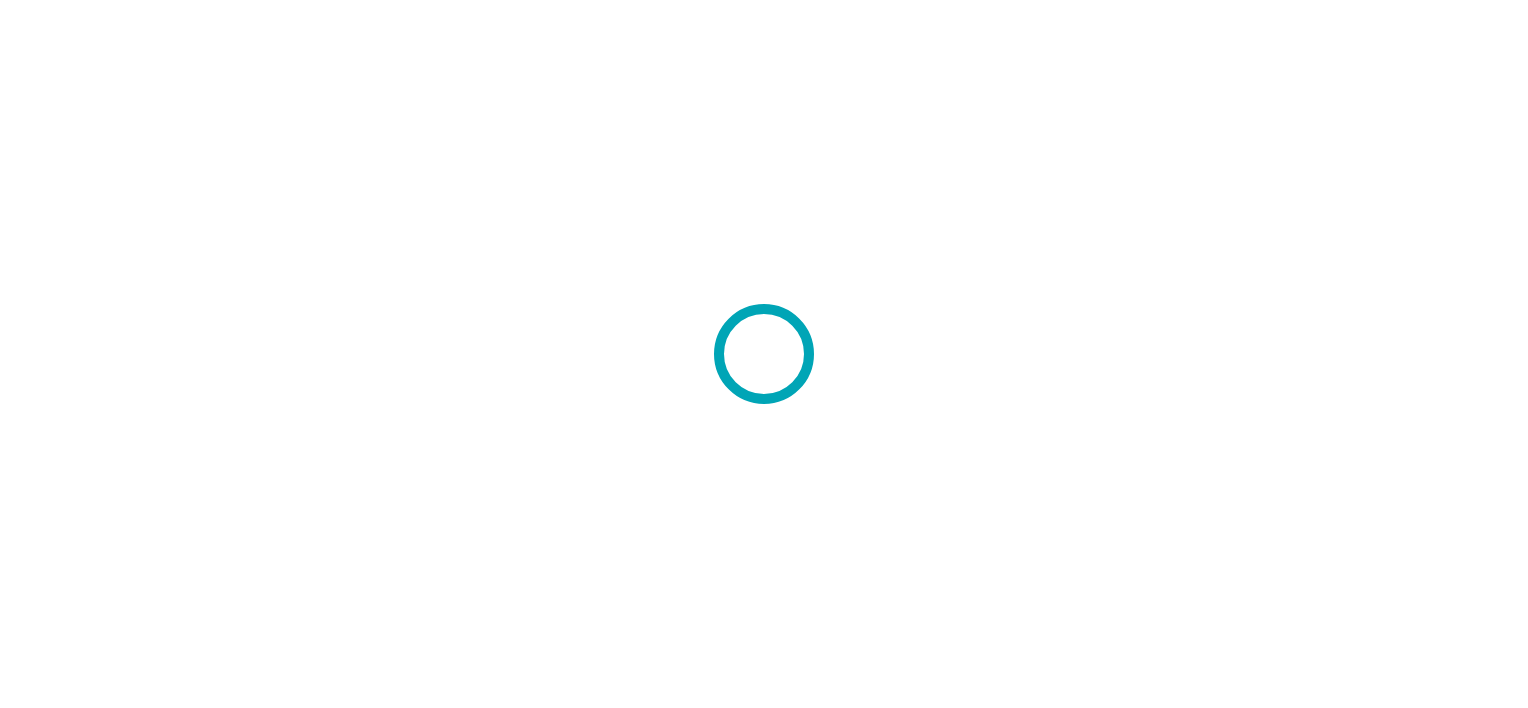 scroll, scrollTop: 0, scrollLeft: 0, axis: both 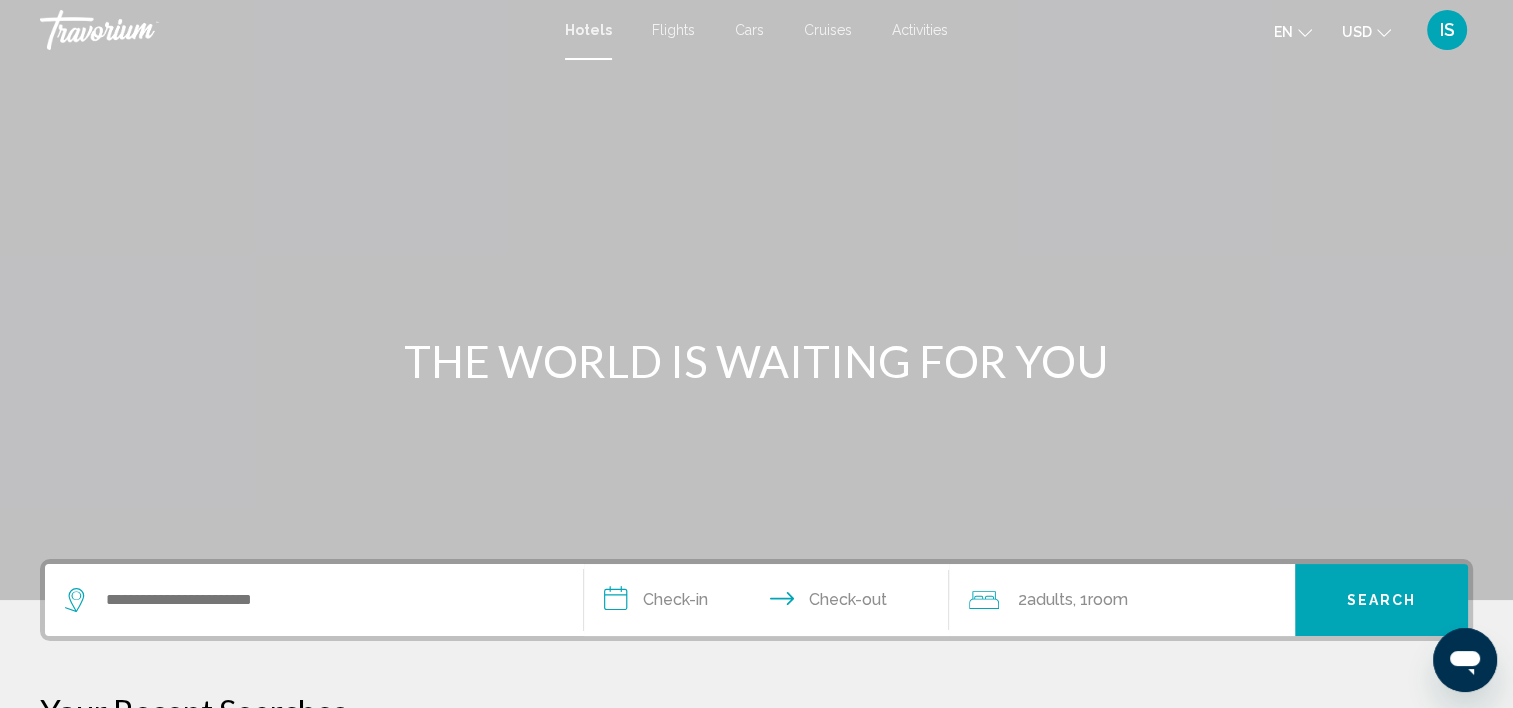 click on "IS" at bounding box center (1447, 30) 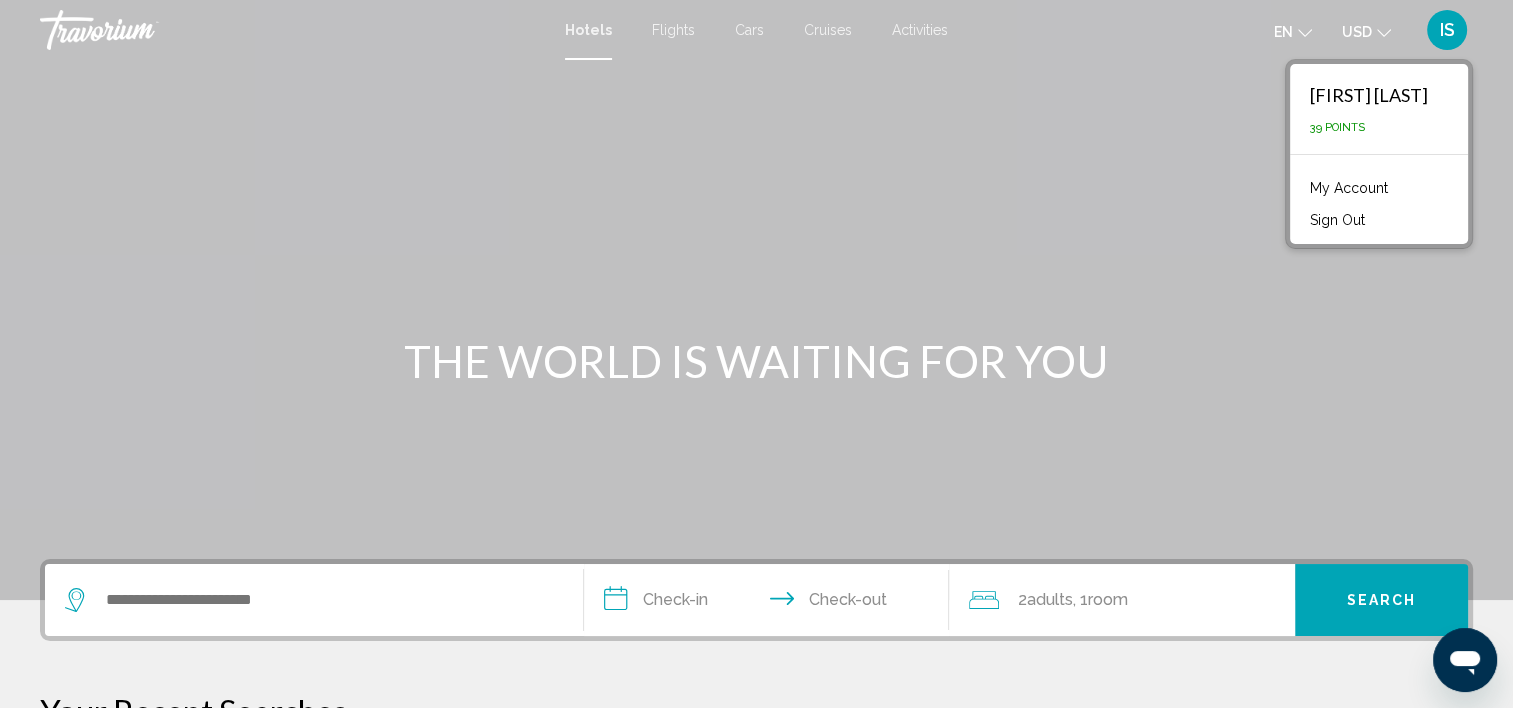 click on "My Account" at bounding box center (1349, 188) 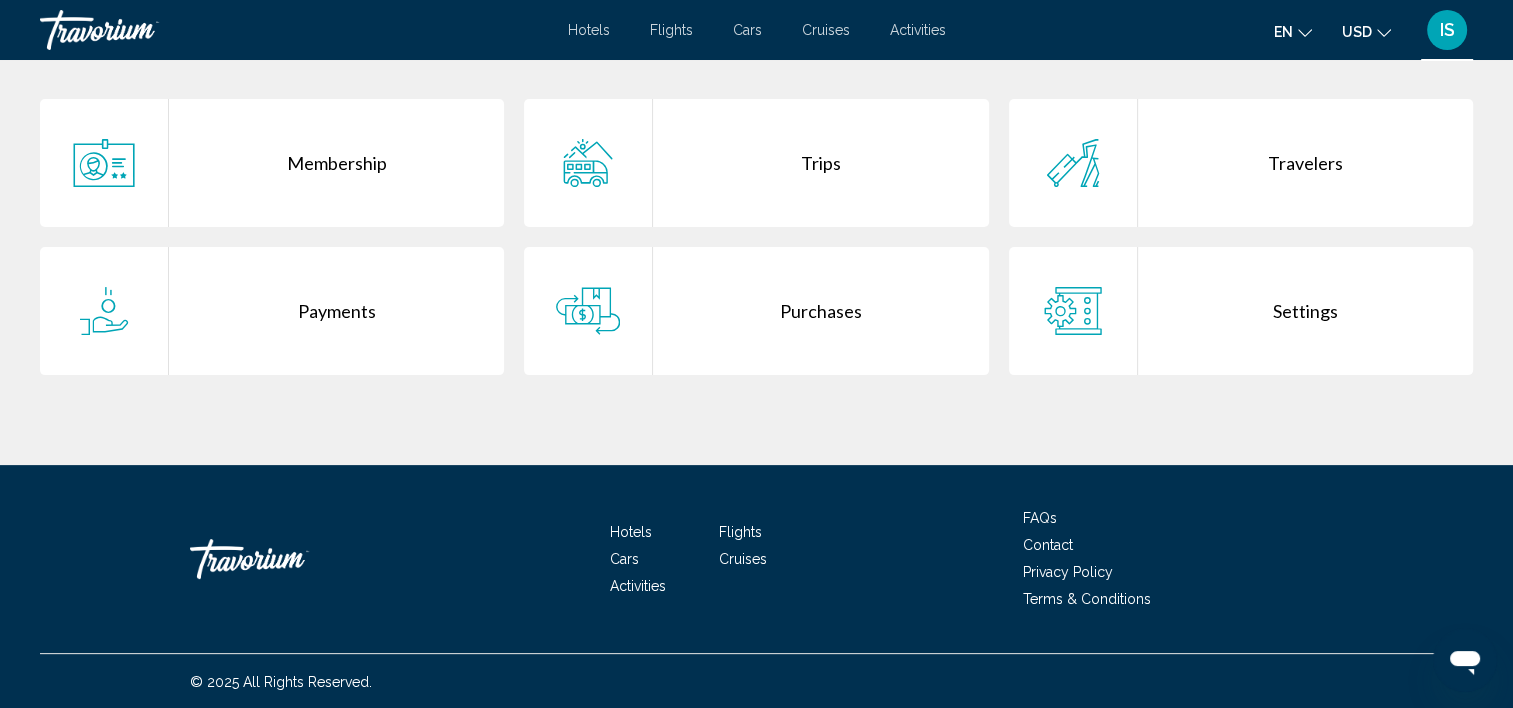 scroll, scrollTop: 419, scrollLeft: 0, axis: vertical 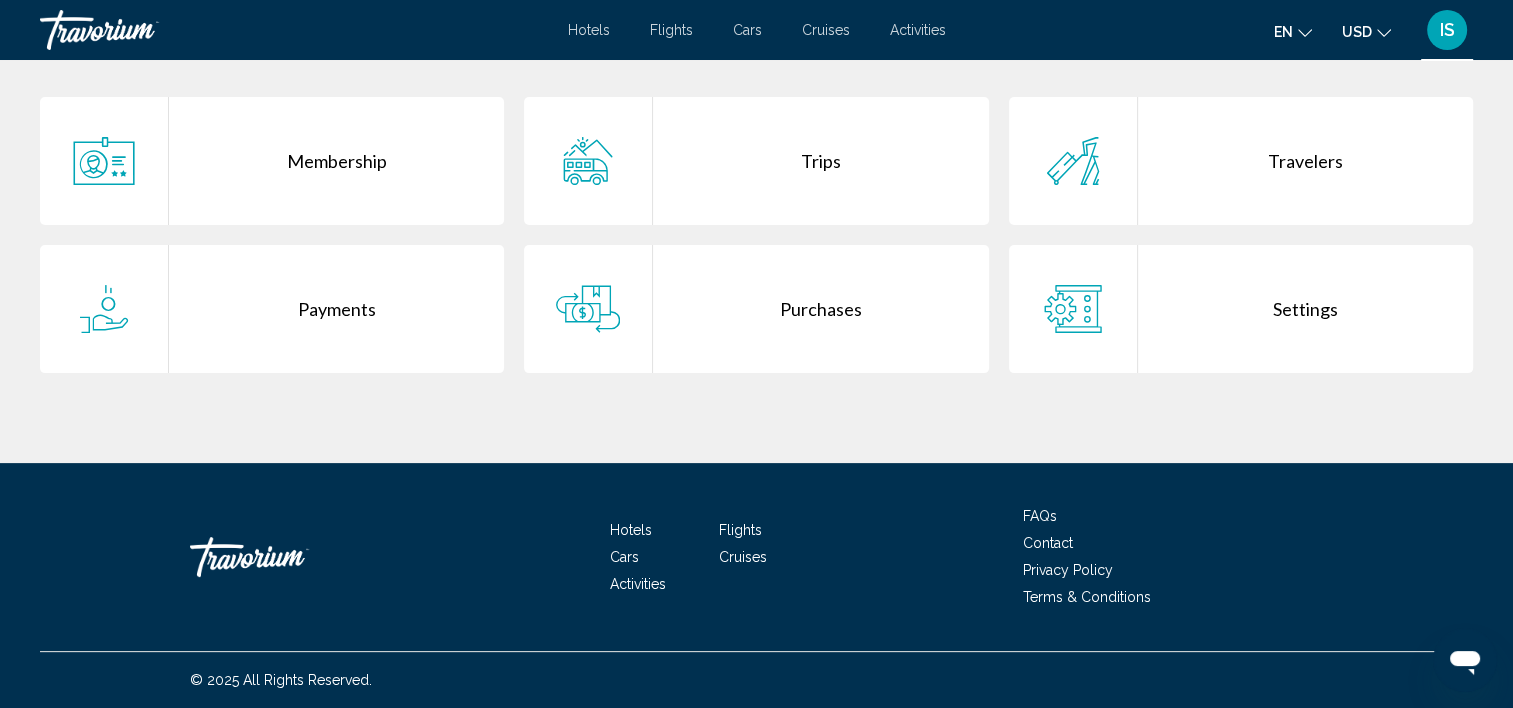 click on "Membership" at bounding box center [336, 161] 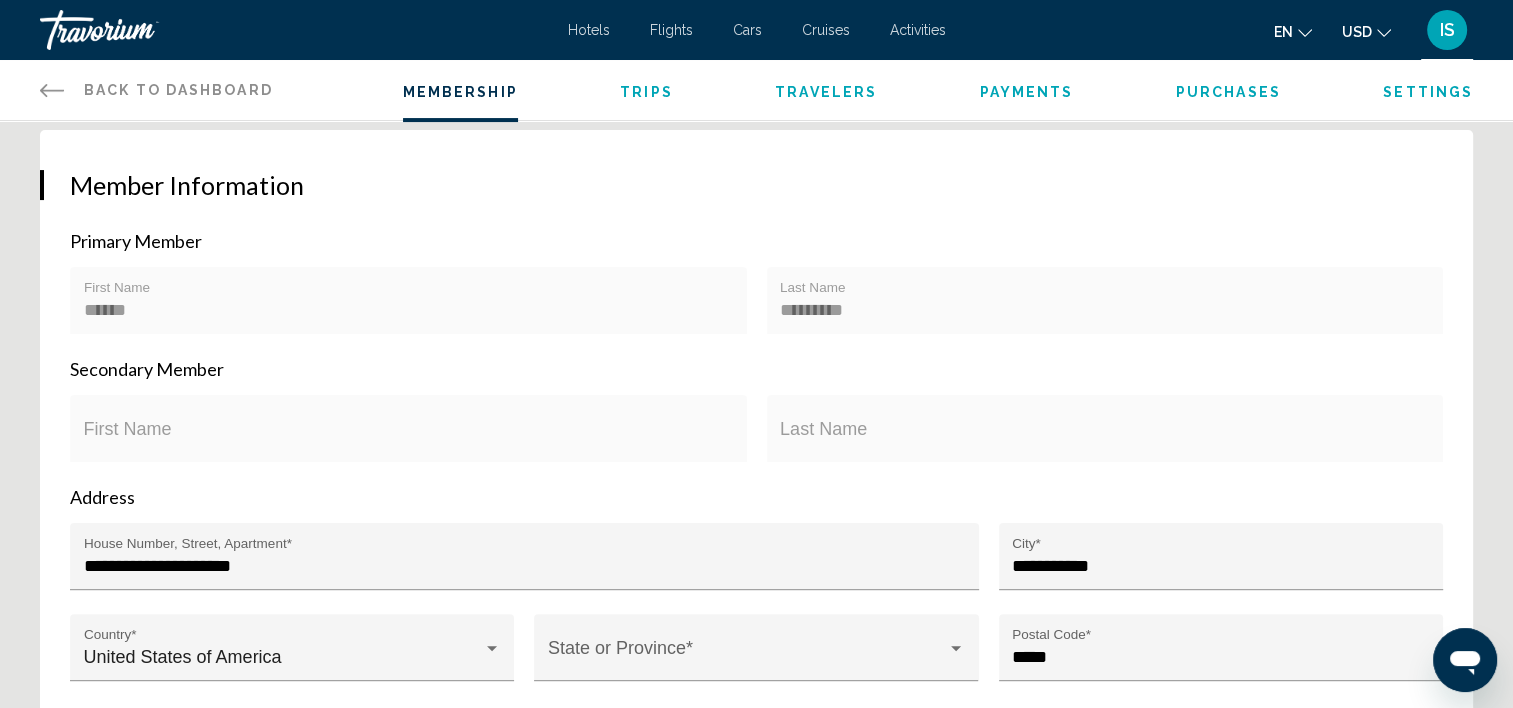 scroll, scrollTop: 400, scrollLeft: 0, axis: vertical 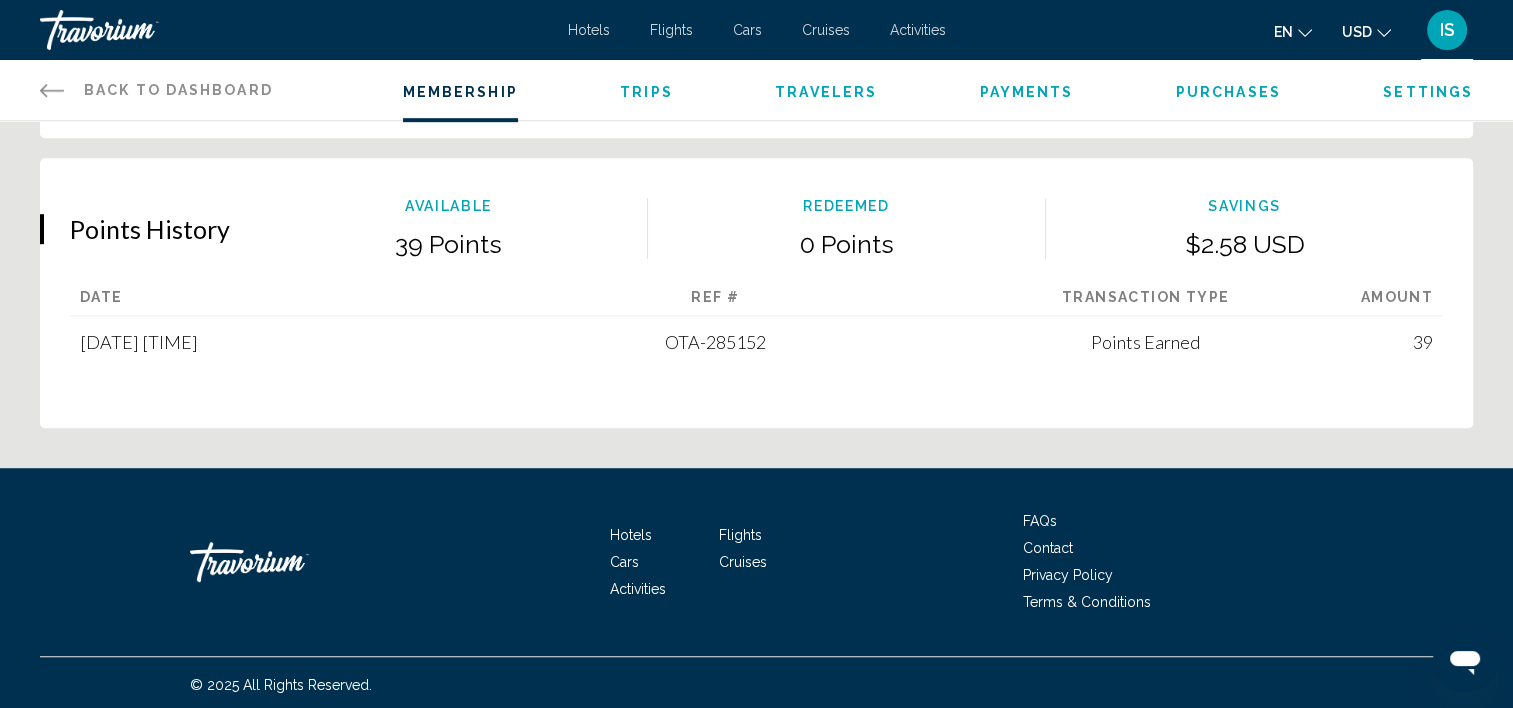 click on "Contact" at bounding box center (1048, 548) 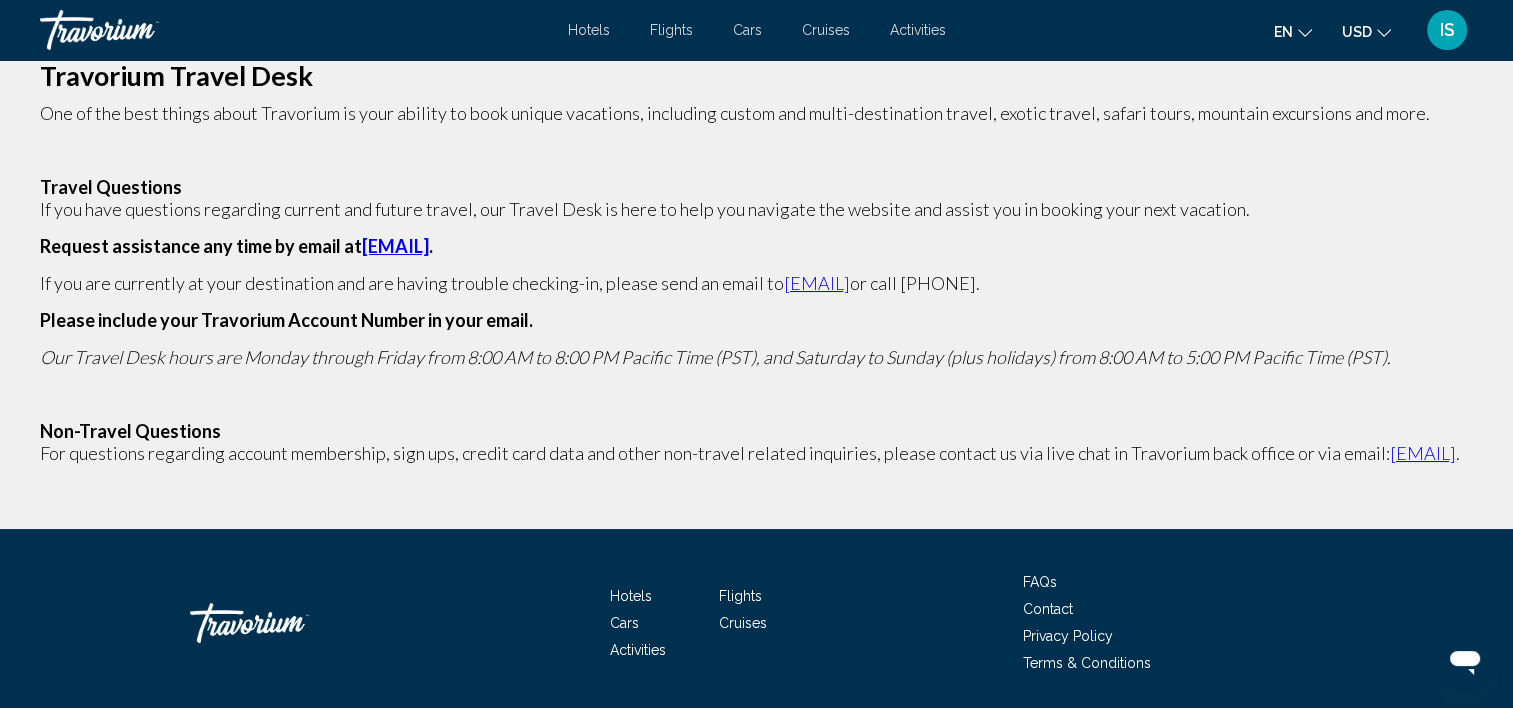 scroll, scrollTop: 0, scrollLeft: 0, axis: both 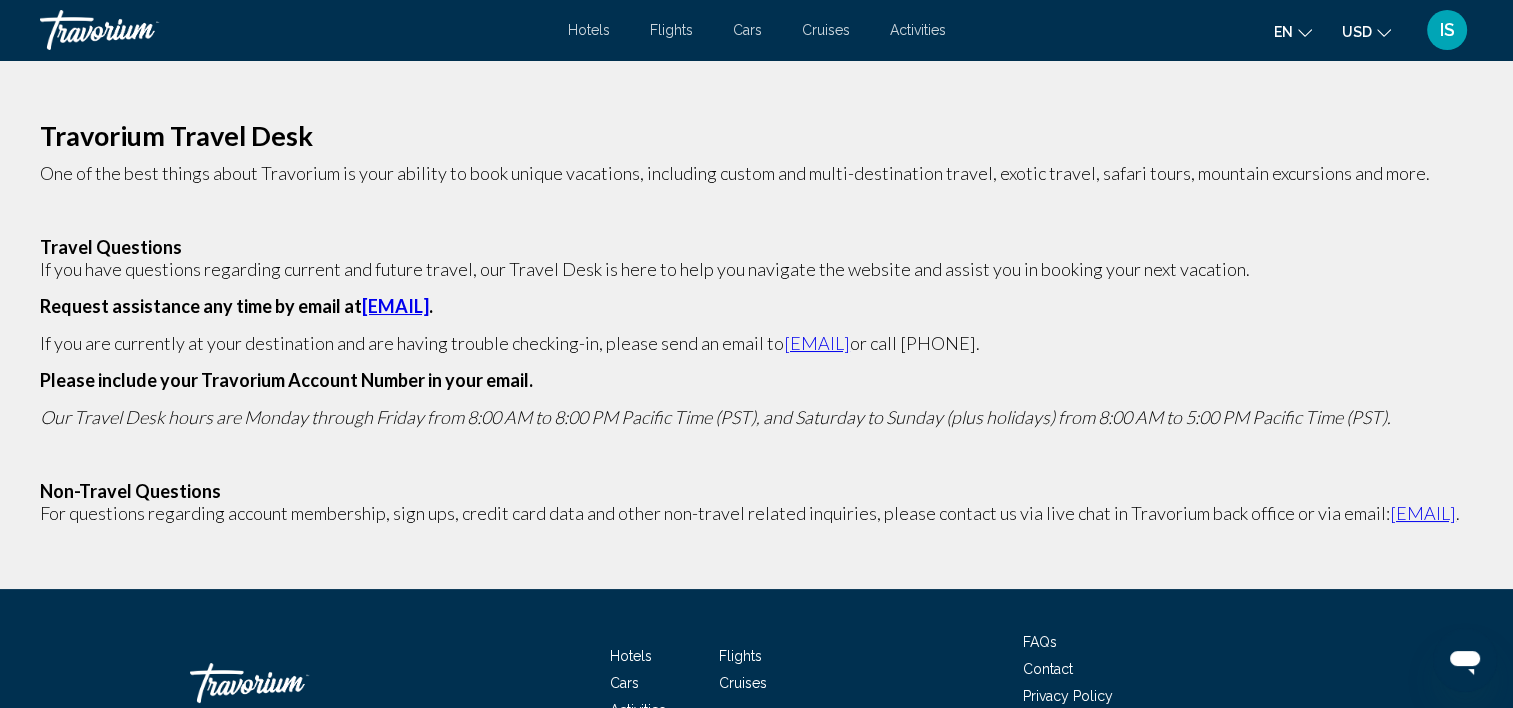 click on "IS" at bounding box center [1447, 30] 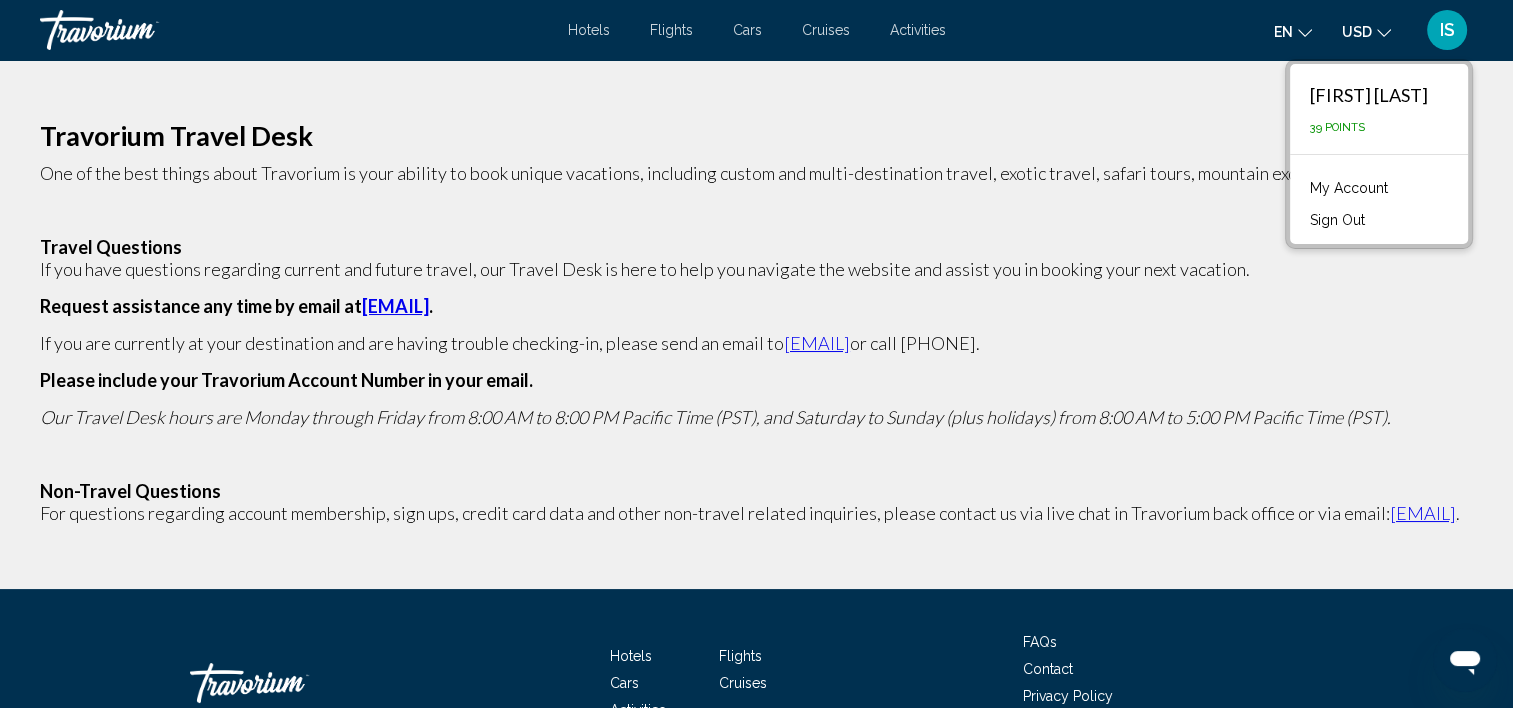 click on "My Account" at bounding box center [1349, 188] 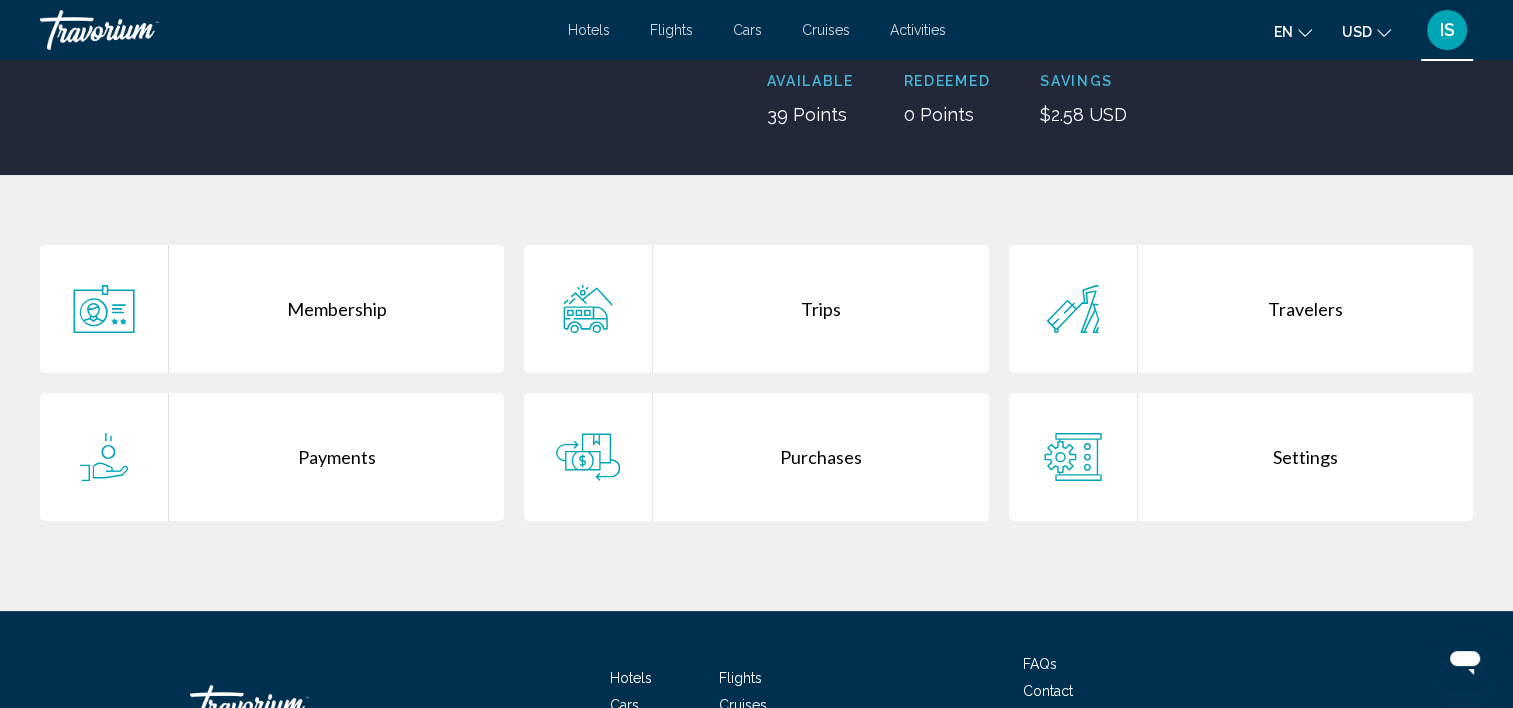 scroll, scrollTop: 300, scrollLeft: 0, axis: vertical 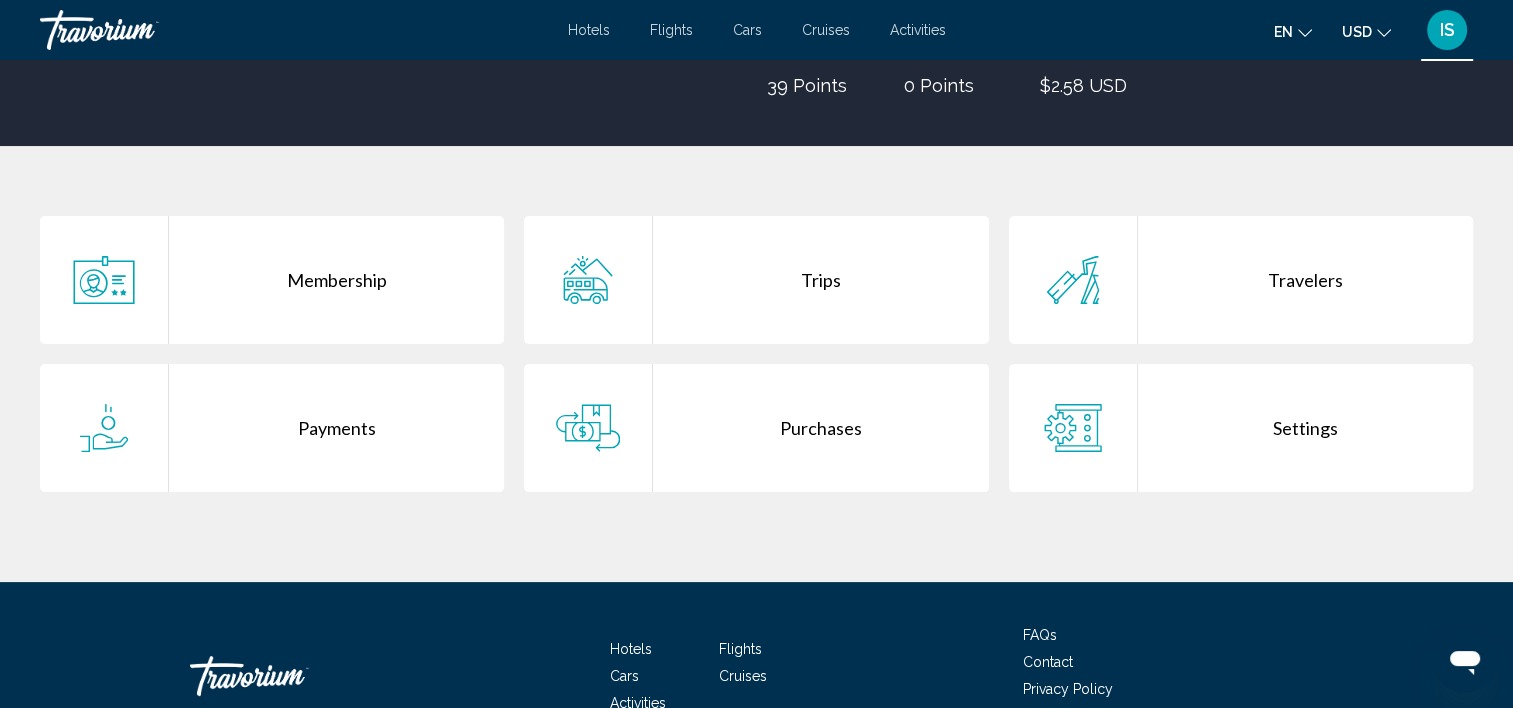 click on "Trips" at bounding box center [820, 280] 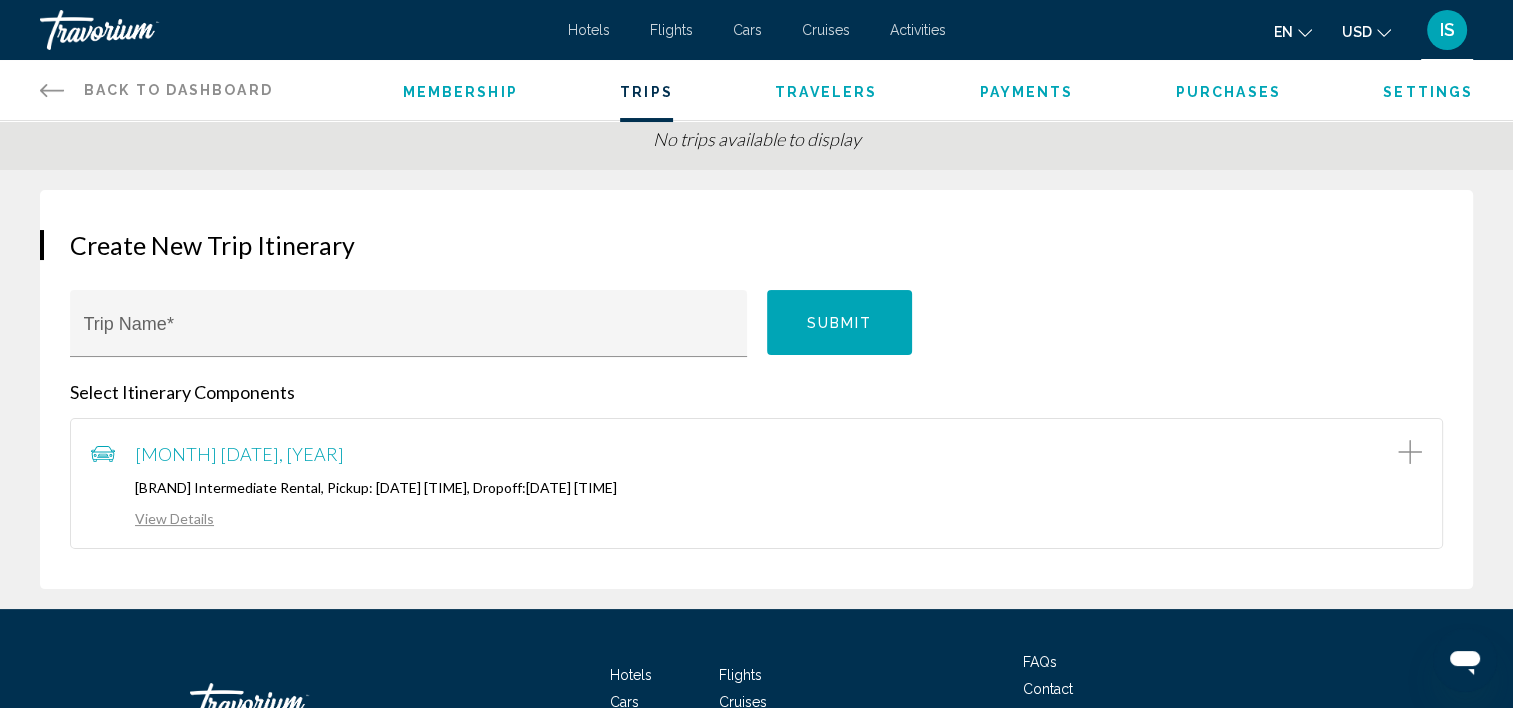 scroll, scrollTop: 0, scrollLeft: 0, axis: both 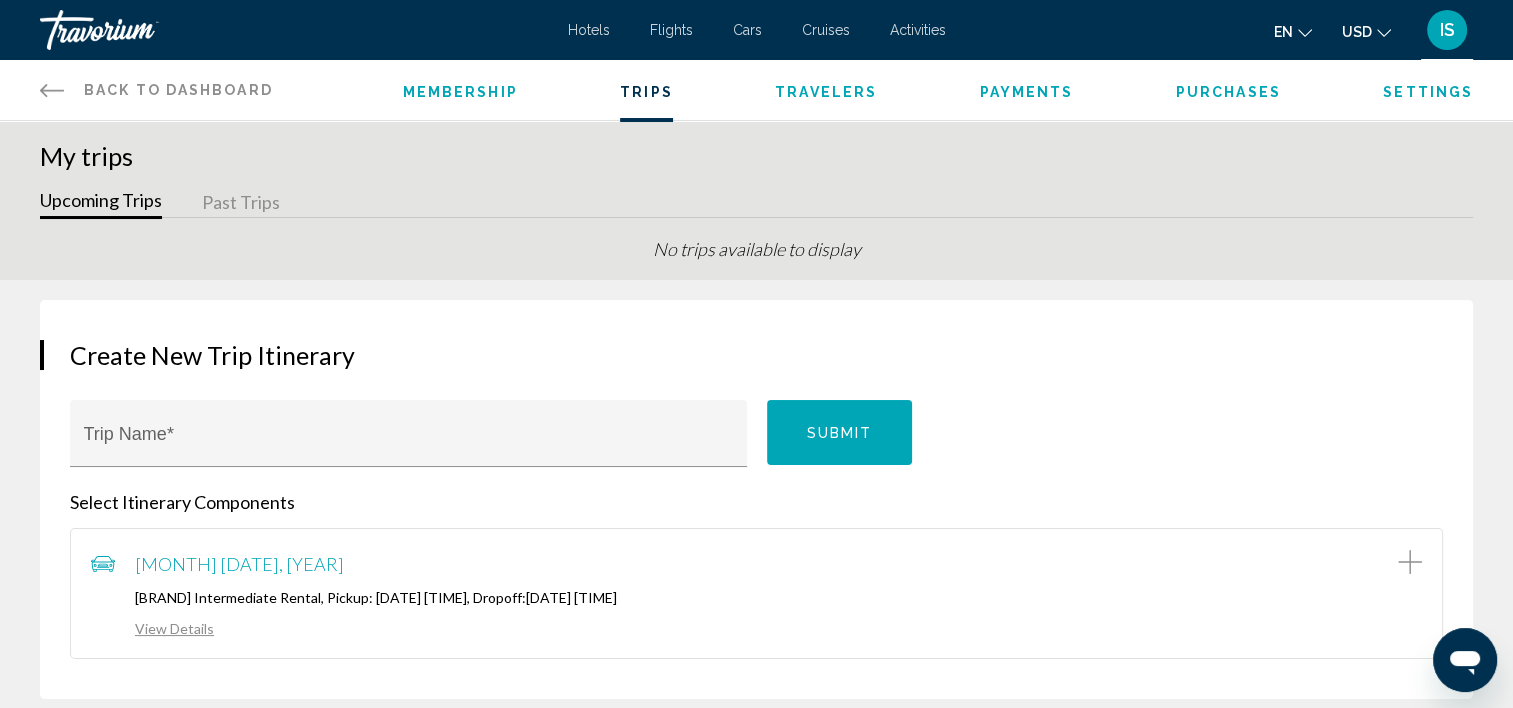 click on "IS" at bounding box center [1447, 30] 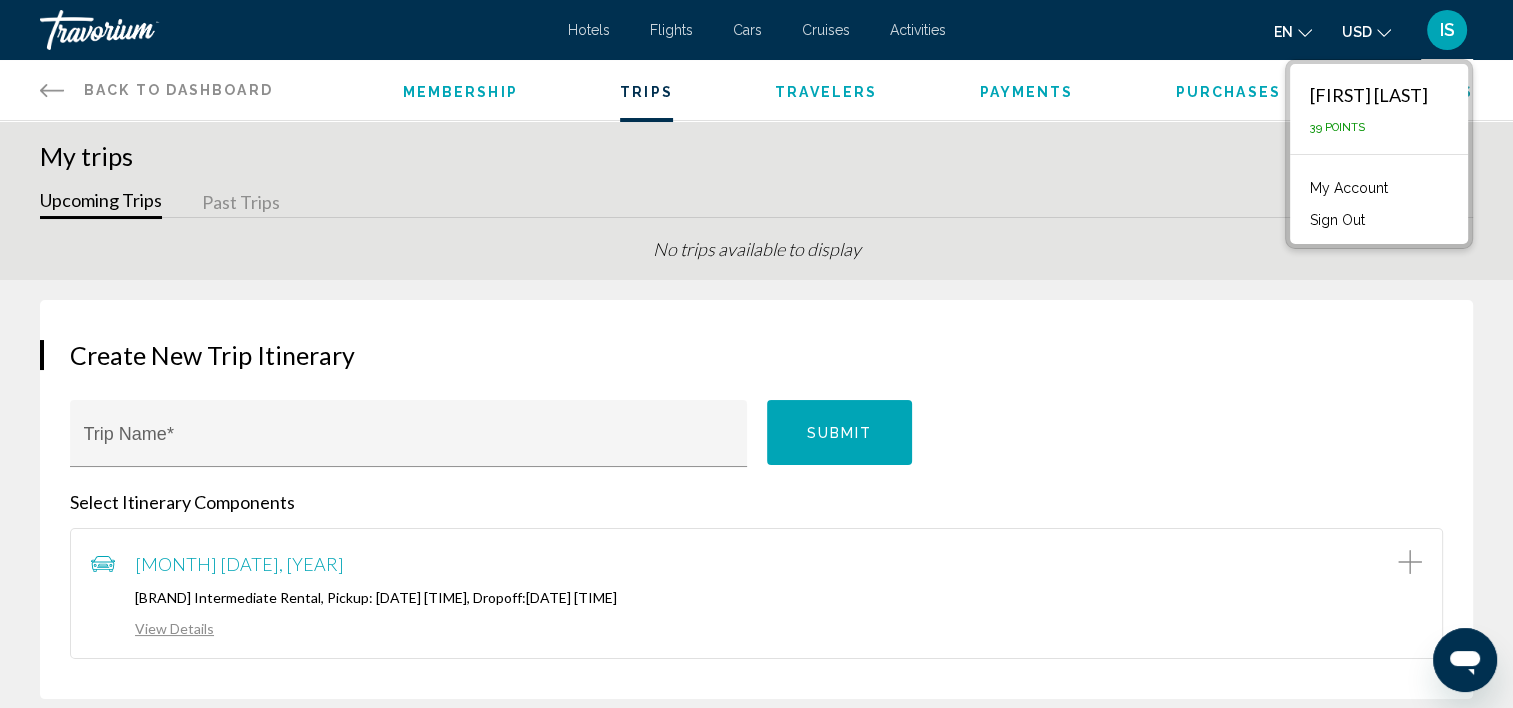 click on "My Account" at bounding box center (1349, 188) 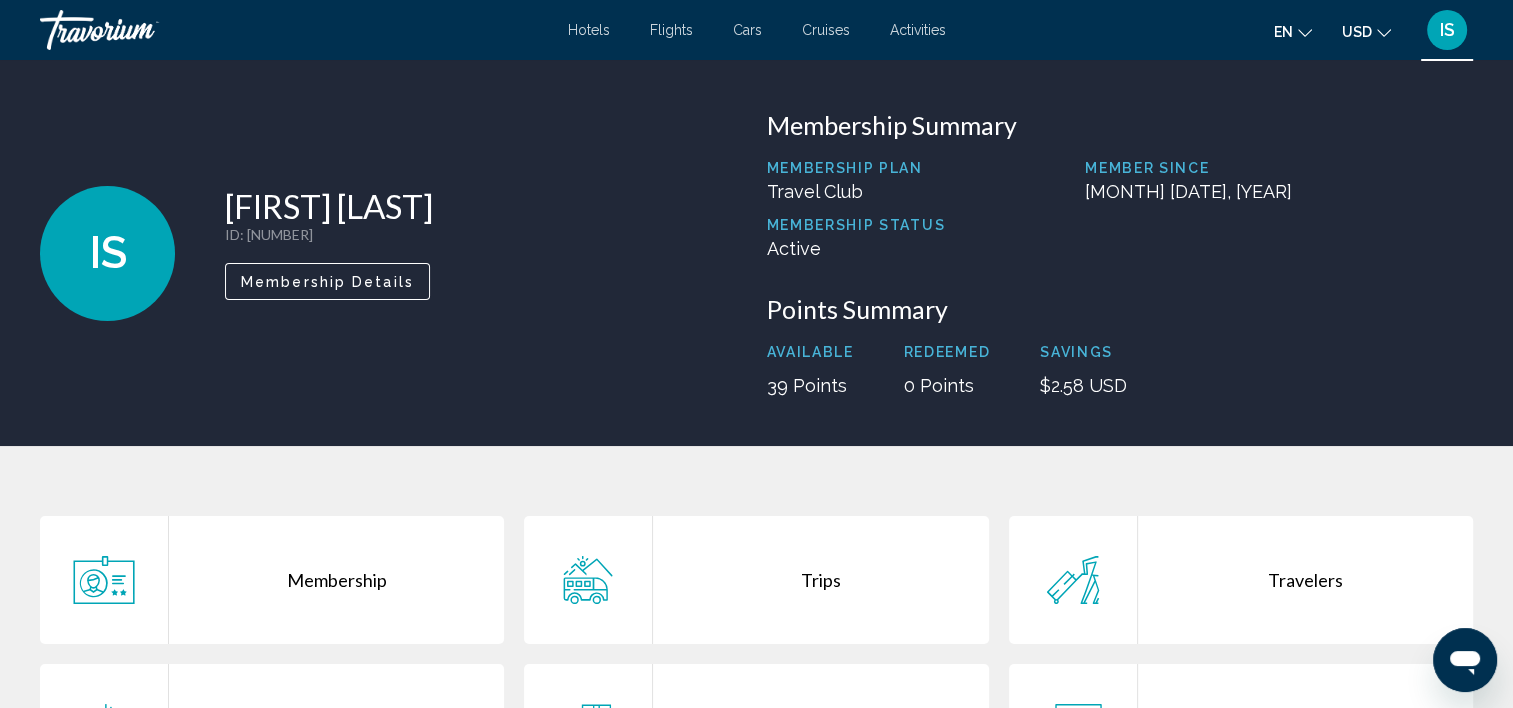 scroll, scrollTop: 100, scrollLeft: 0, axis: vertical 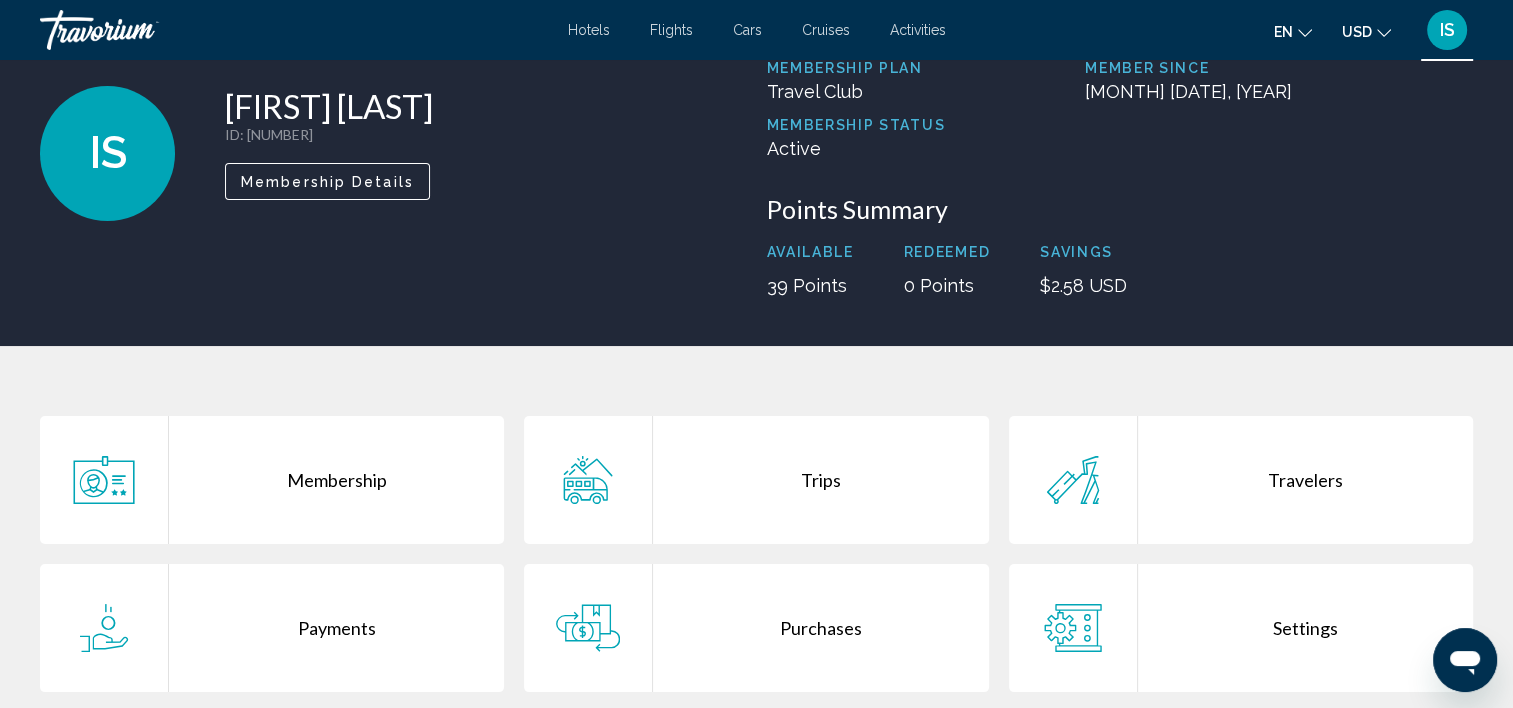 click on "Trips" at bounding box center (820, 480) 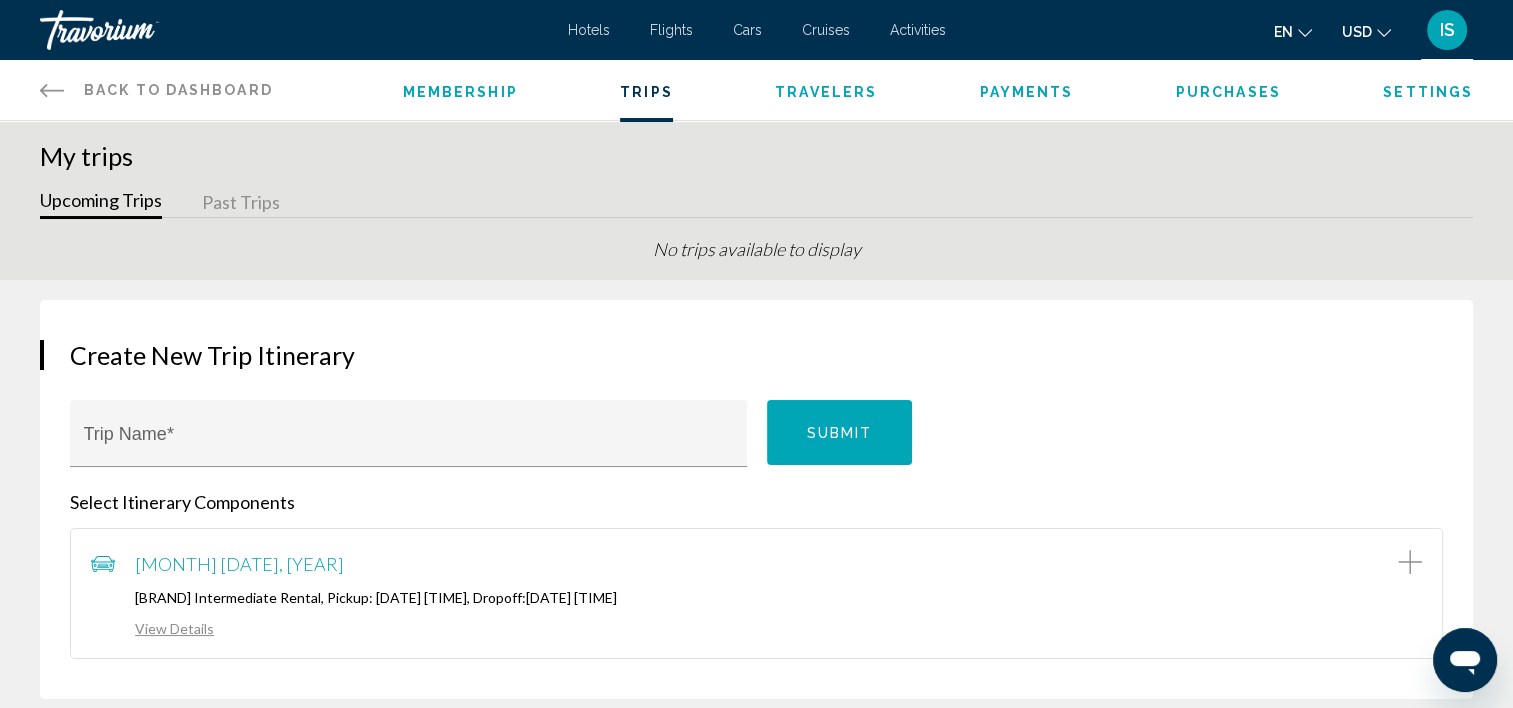 click on "My trips Upcoming Trips Past Trips No trips available to display" at bounding box center (756, 210) 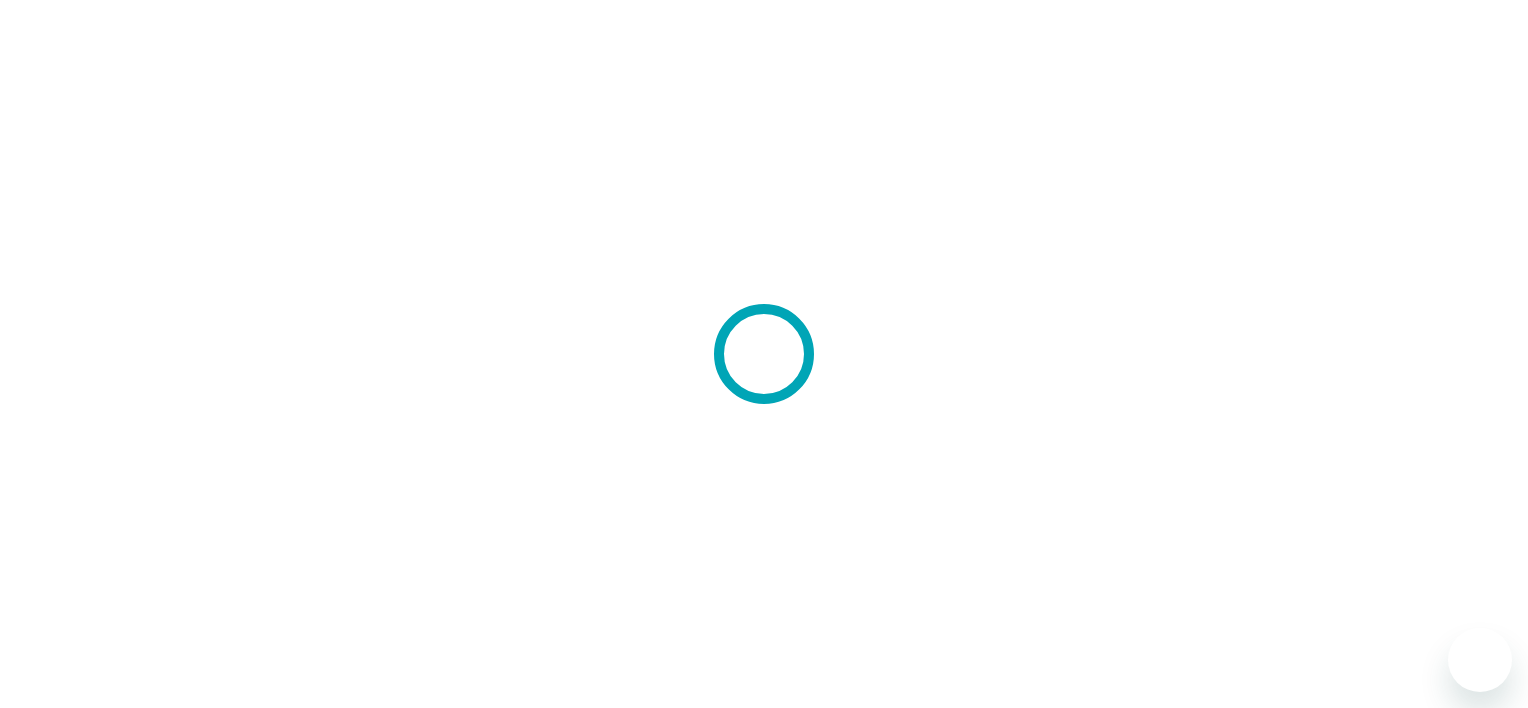 scroll, scrollTop: 0, scrollLeft: 0, axis: both 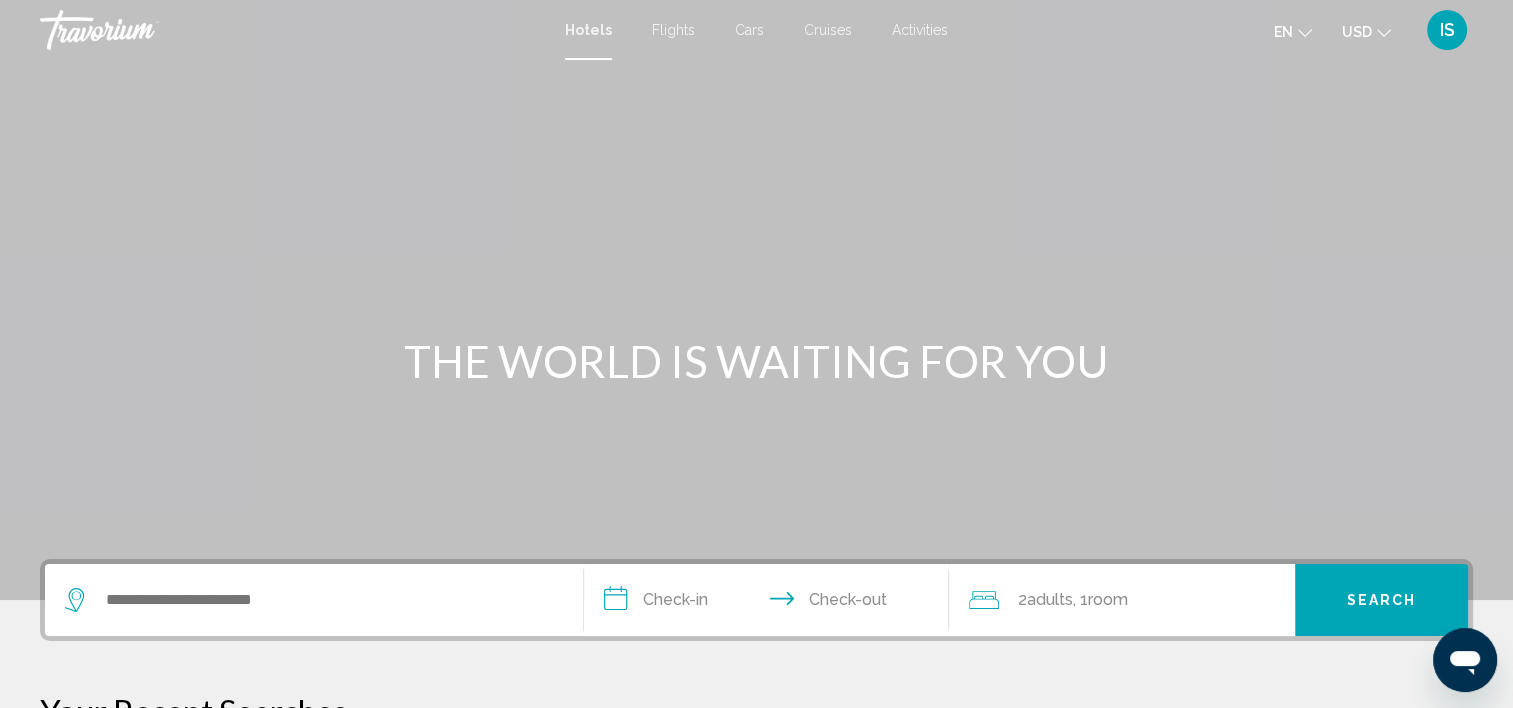 click on "IS" at bounding box center [1447, 30] 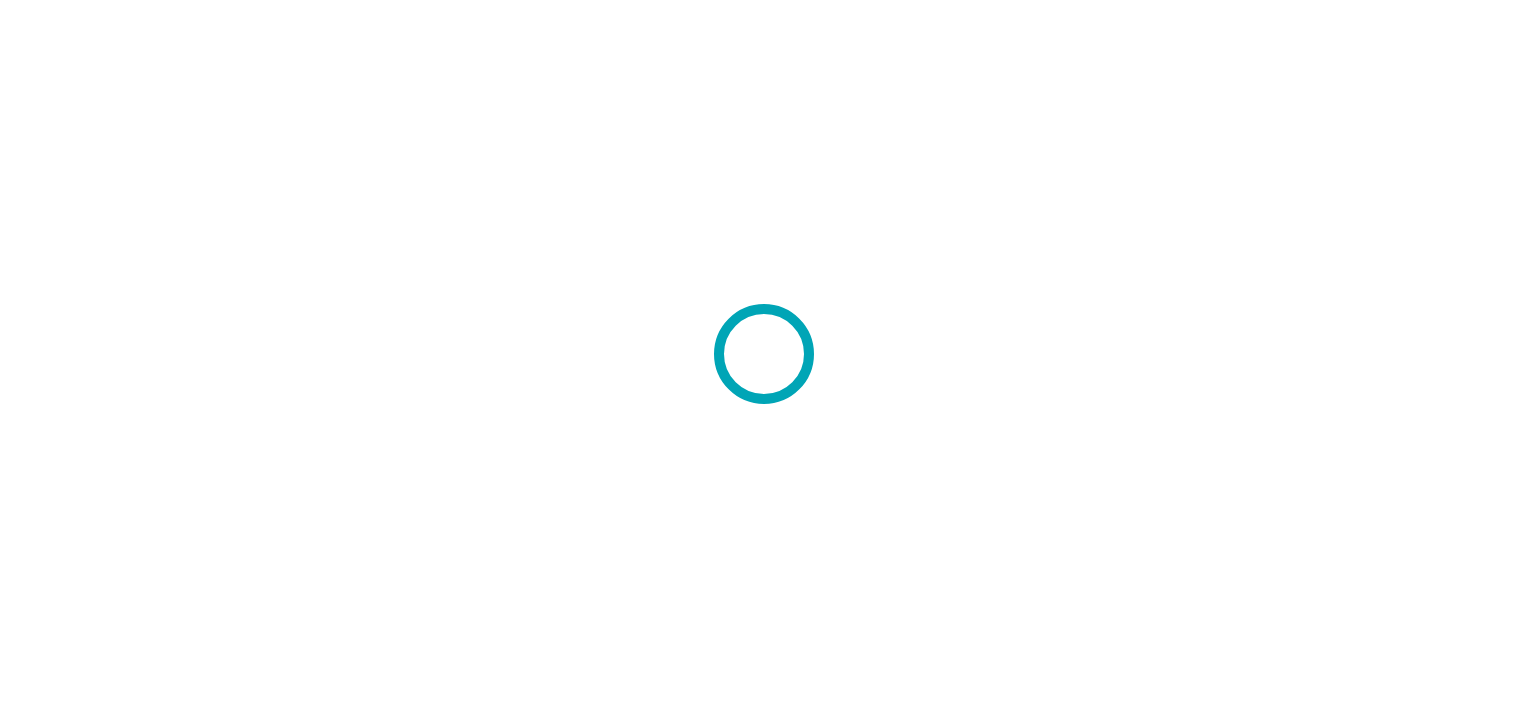 scroll, scrollTop: 0, scrollLeft: 0, axis: both 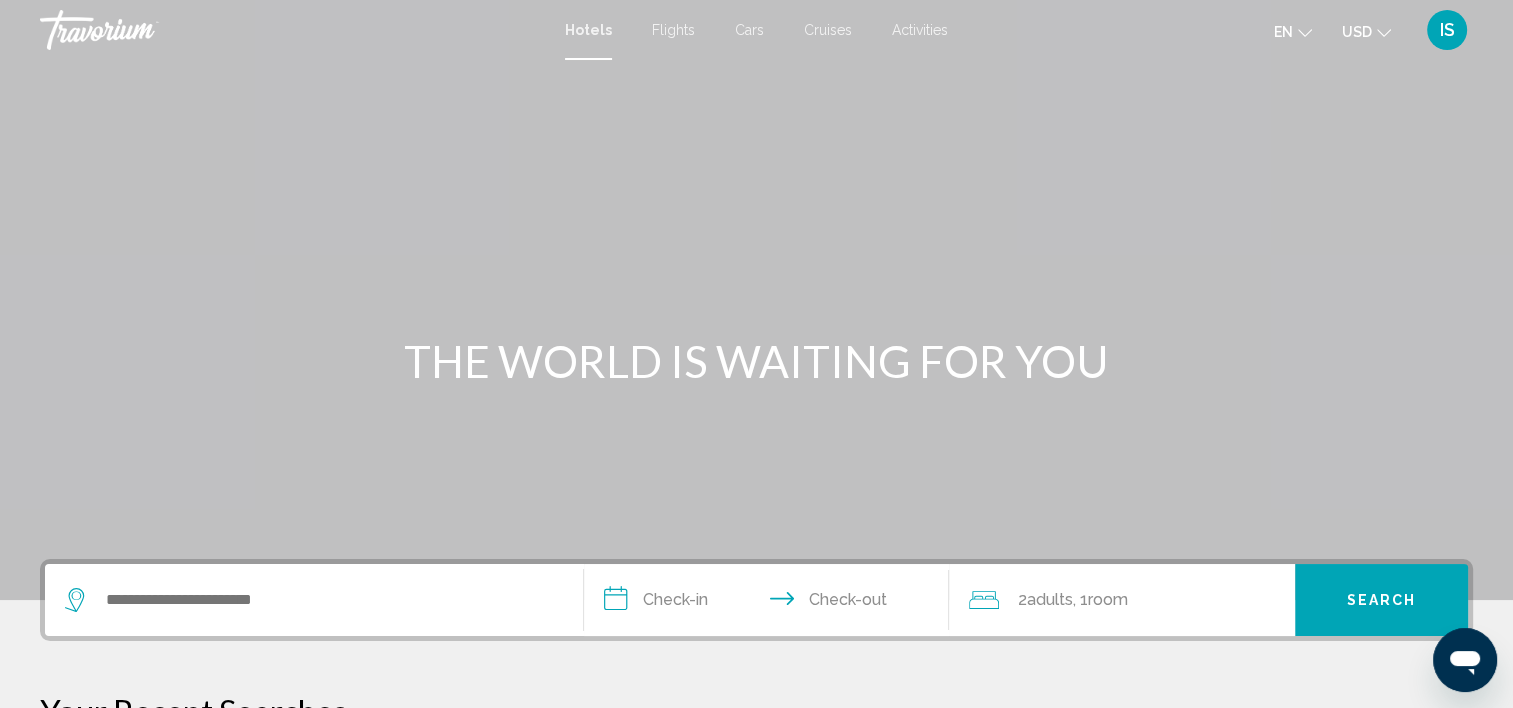 click on "IS" at bounding box center [1447, 30] 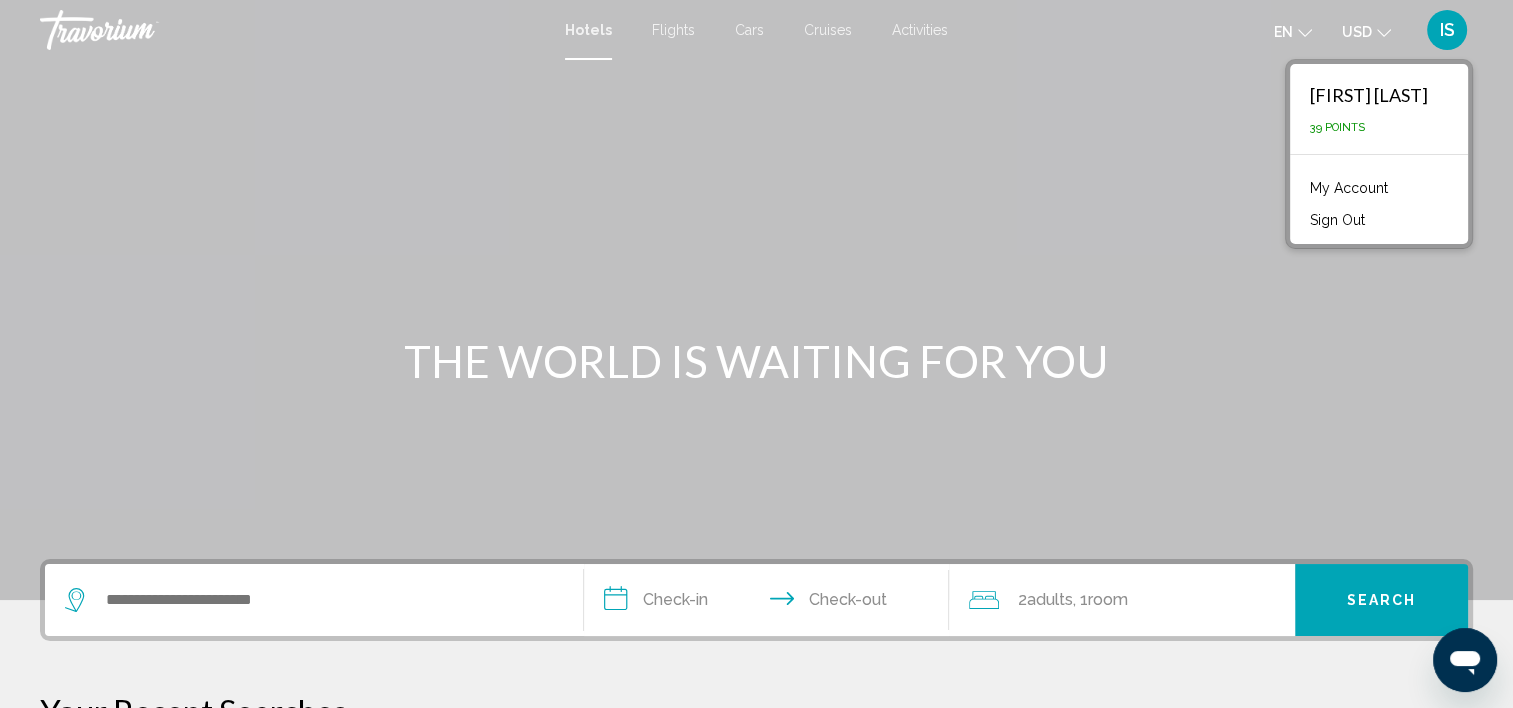 click on "My Account" at bounding box center [1349, 188] 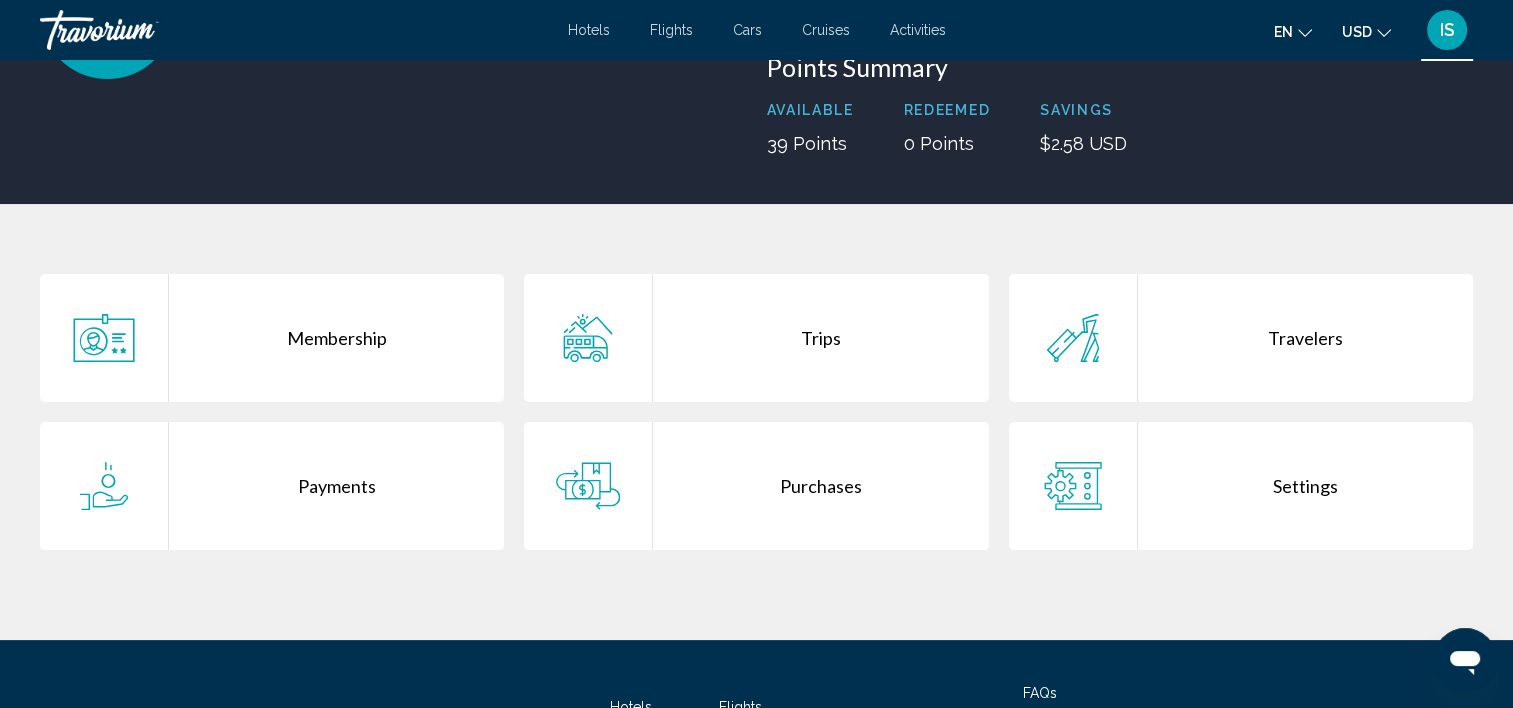 scroll, scrollTop: 300, scrollLeft: 0, axis: vertical 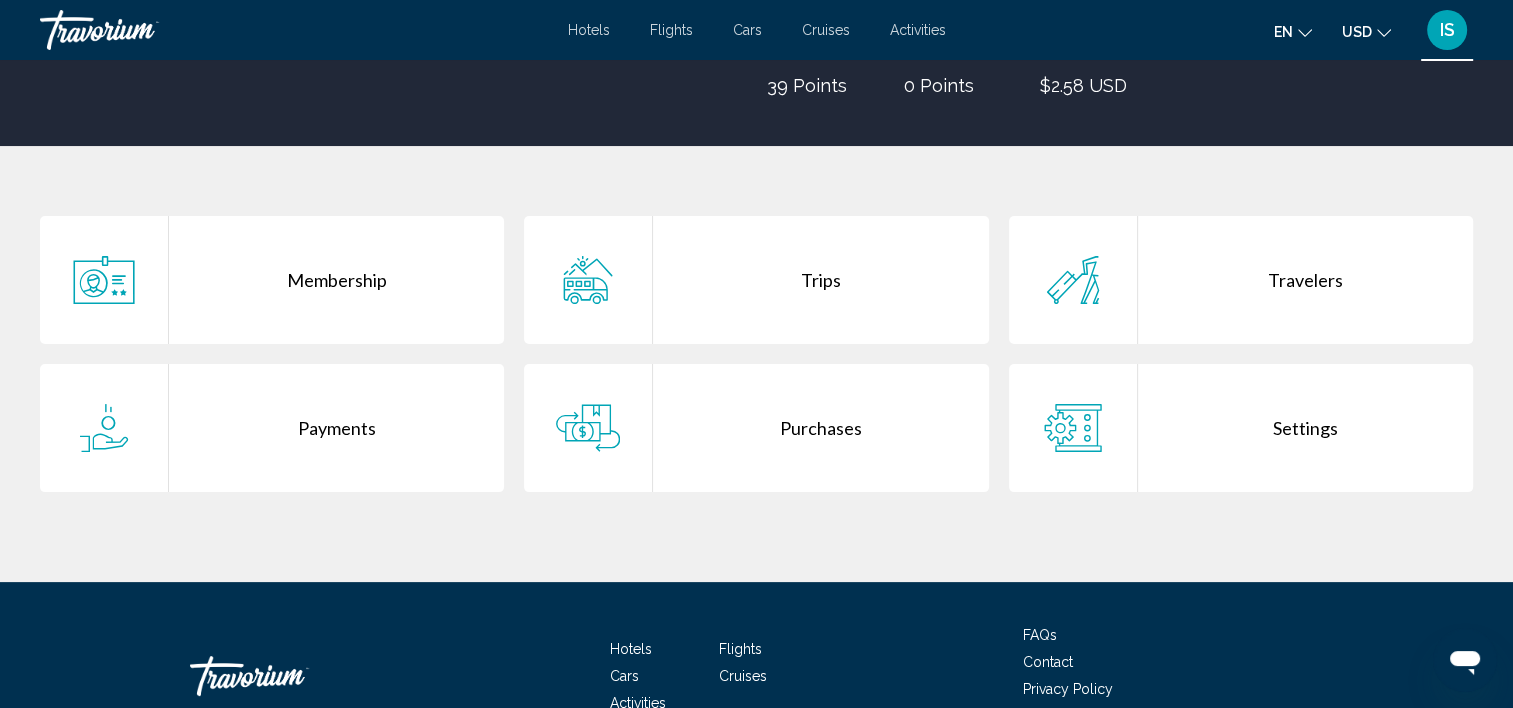 click on "Trips" at bounding box center [820, 280] 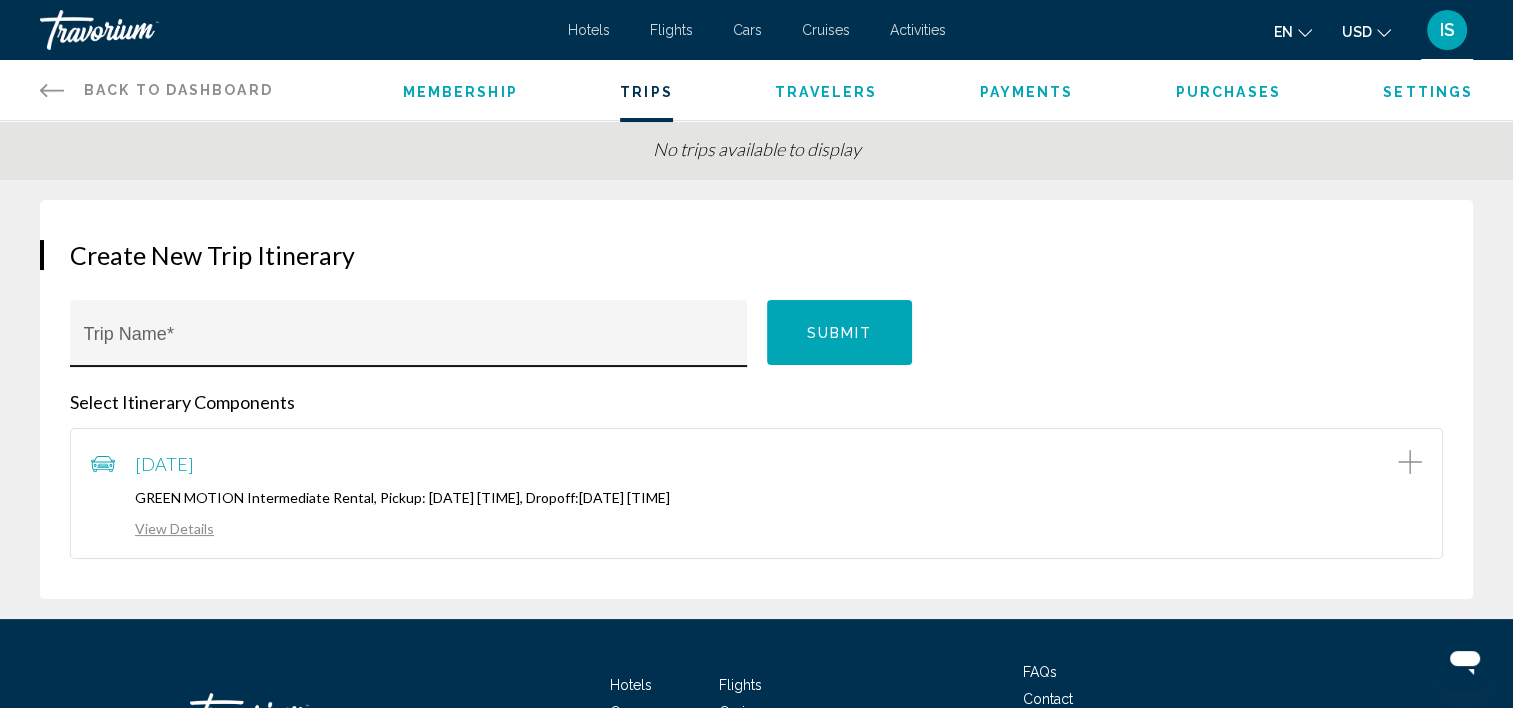 scroll, scrollTop: 0, scrollLeft: 0, axis: both 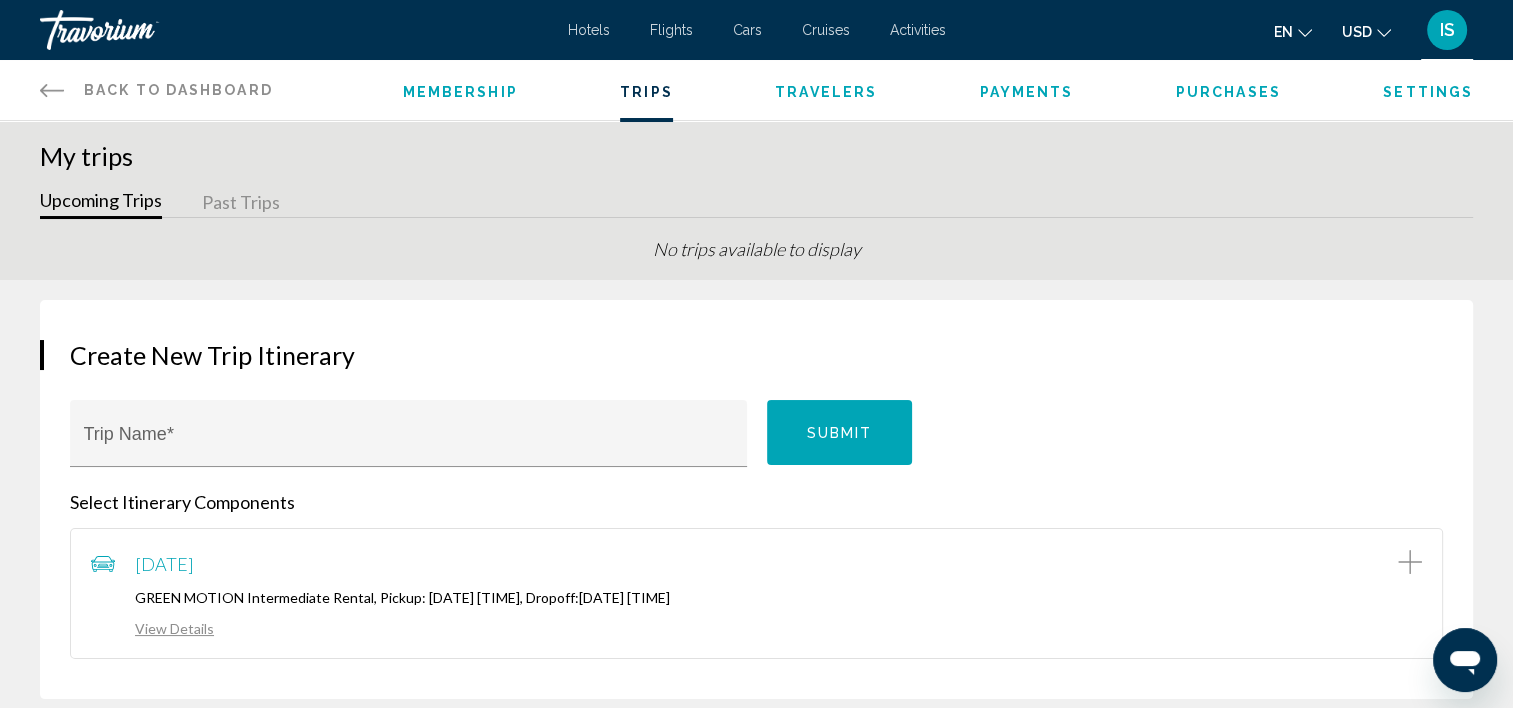 click on "Past Trips" at bounding box center [241, 203] 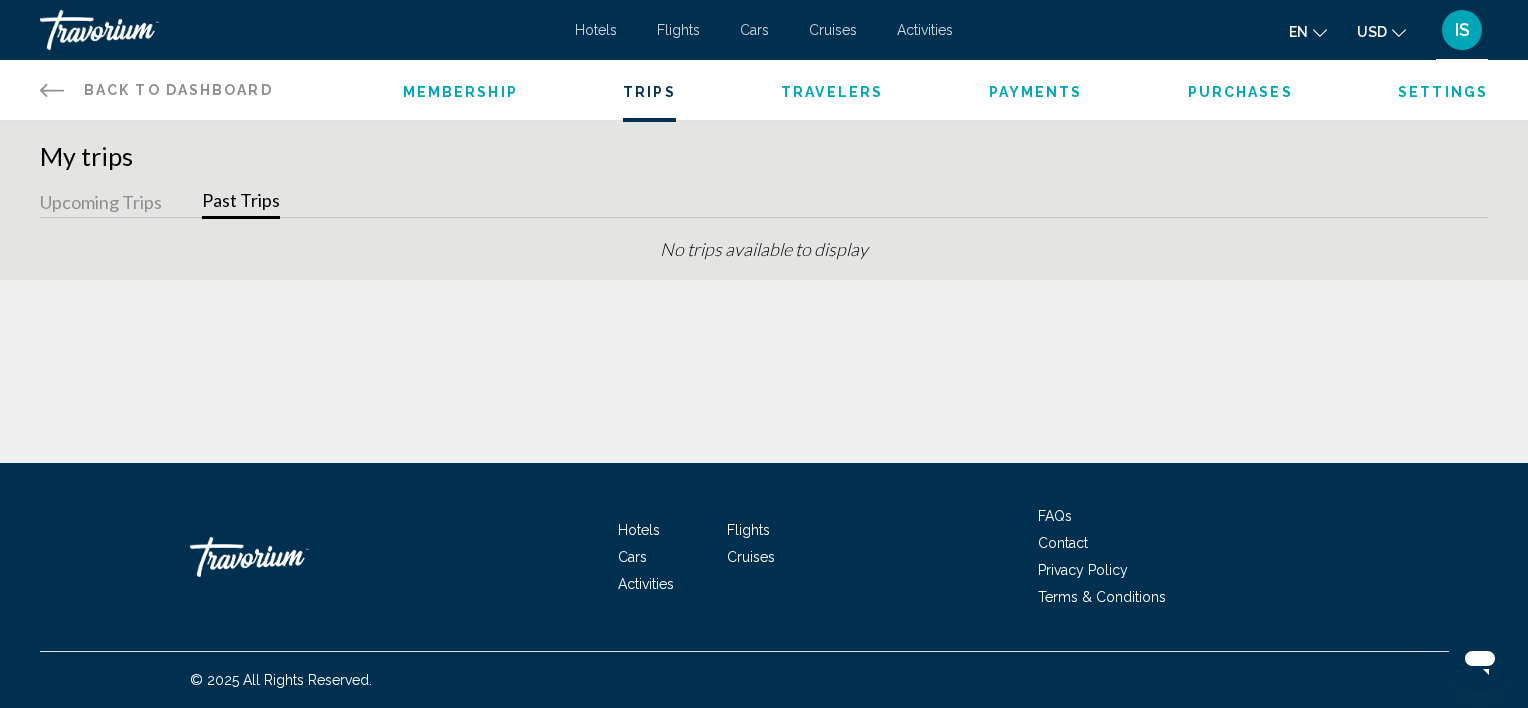 click on "Upcoming Trips" at bounding box center [101, 203] 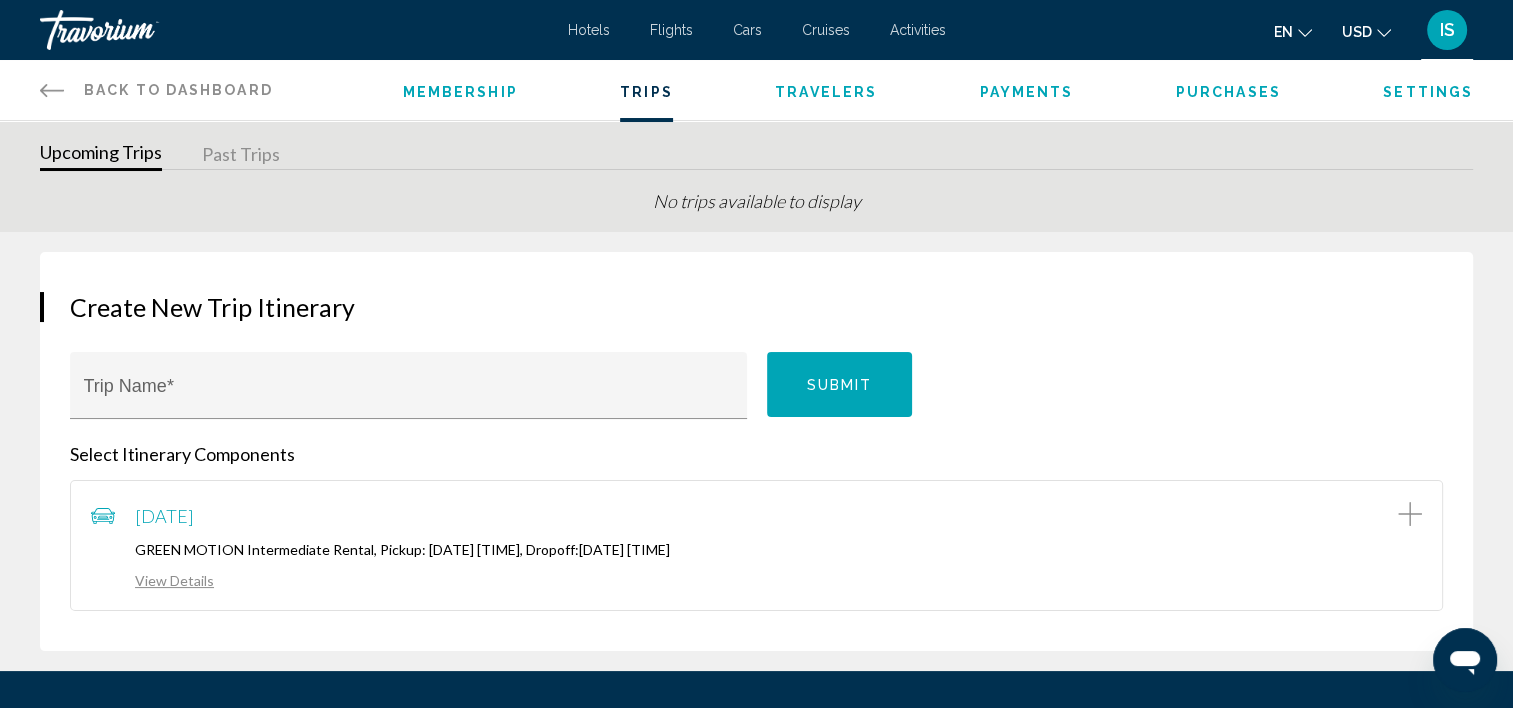 scroll, scrollTop: 0, scrollLeft: 0, axis: both 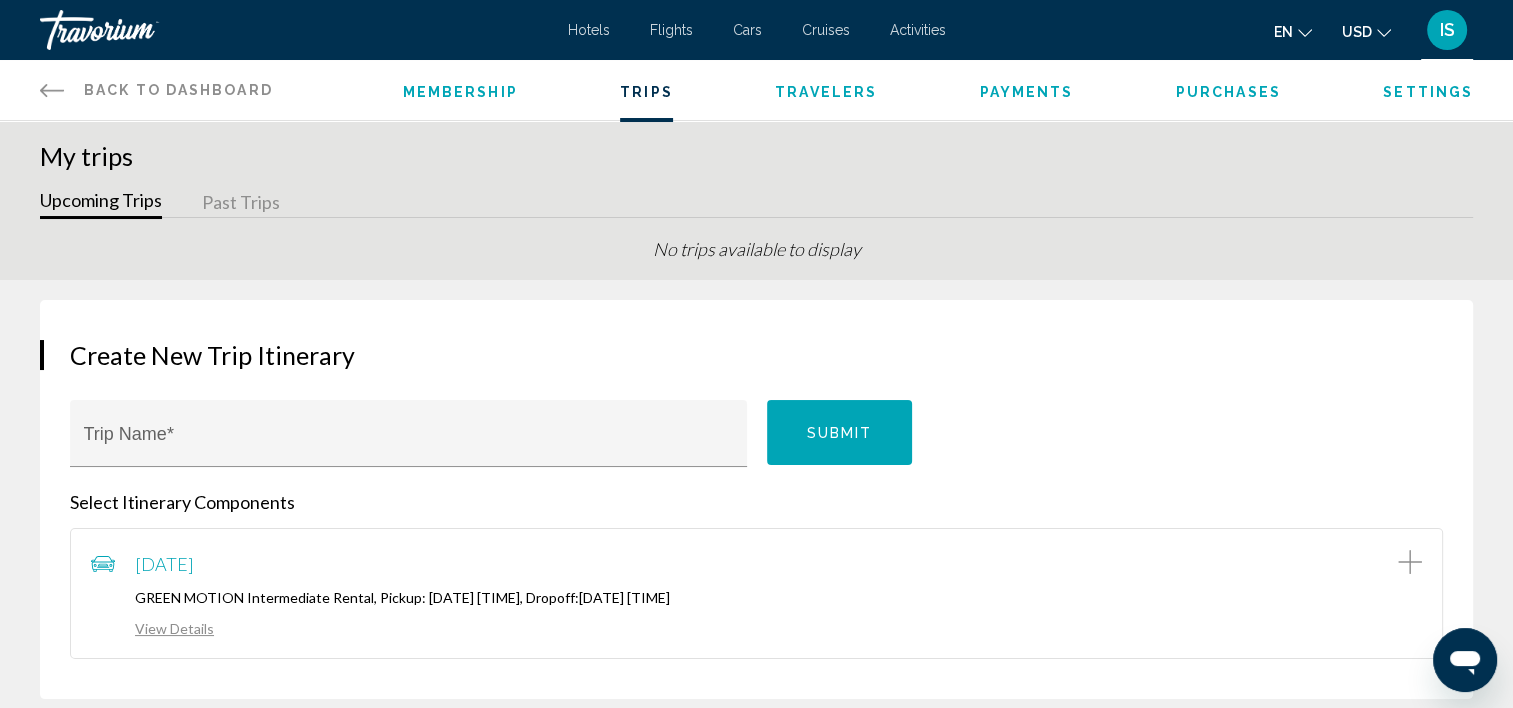 click on "IS" at bounding box center (1447, 30) 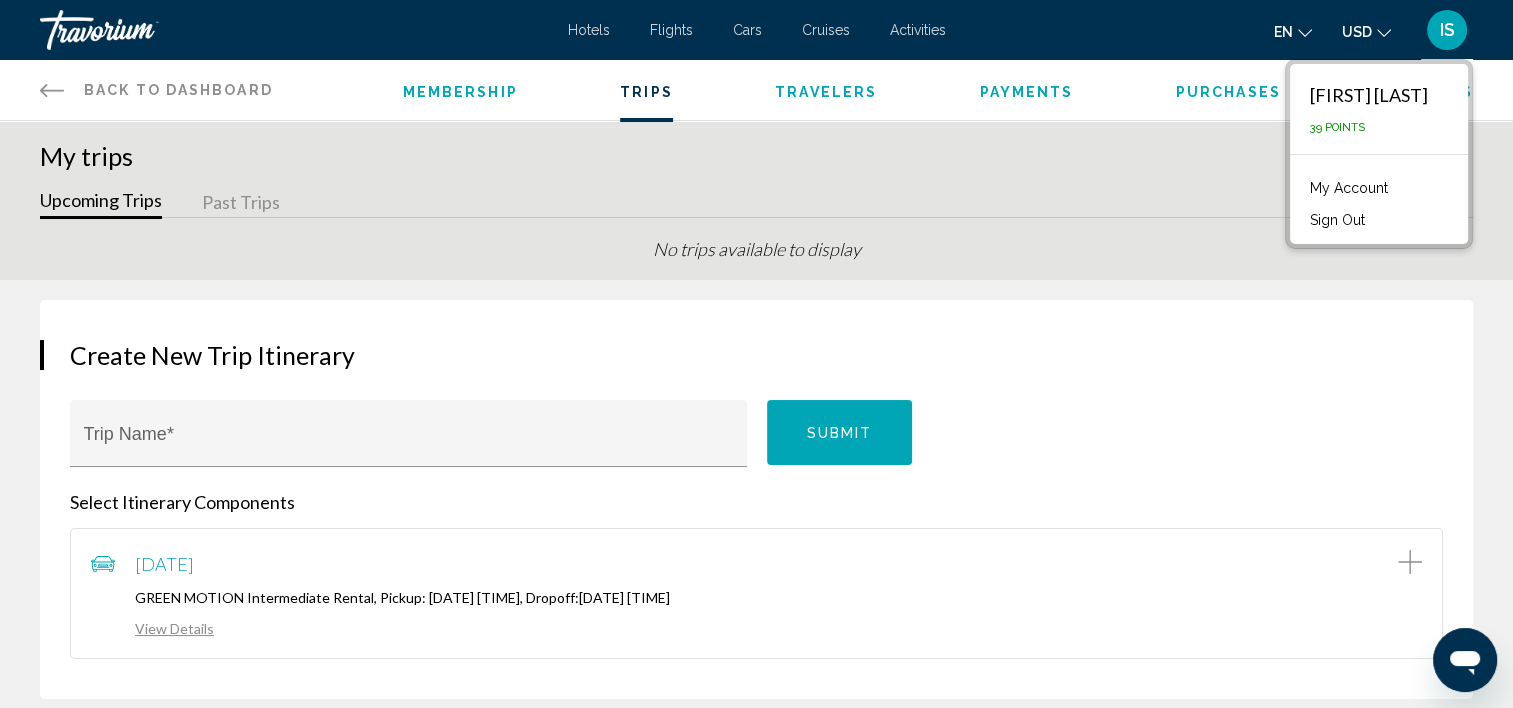 click on "My Account" at bounding box center (1349, 188) 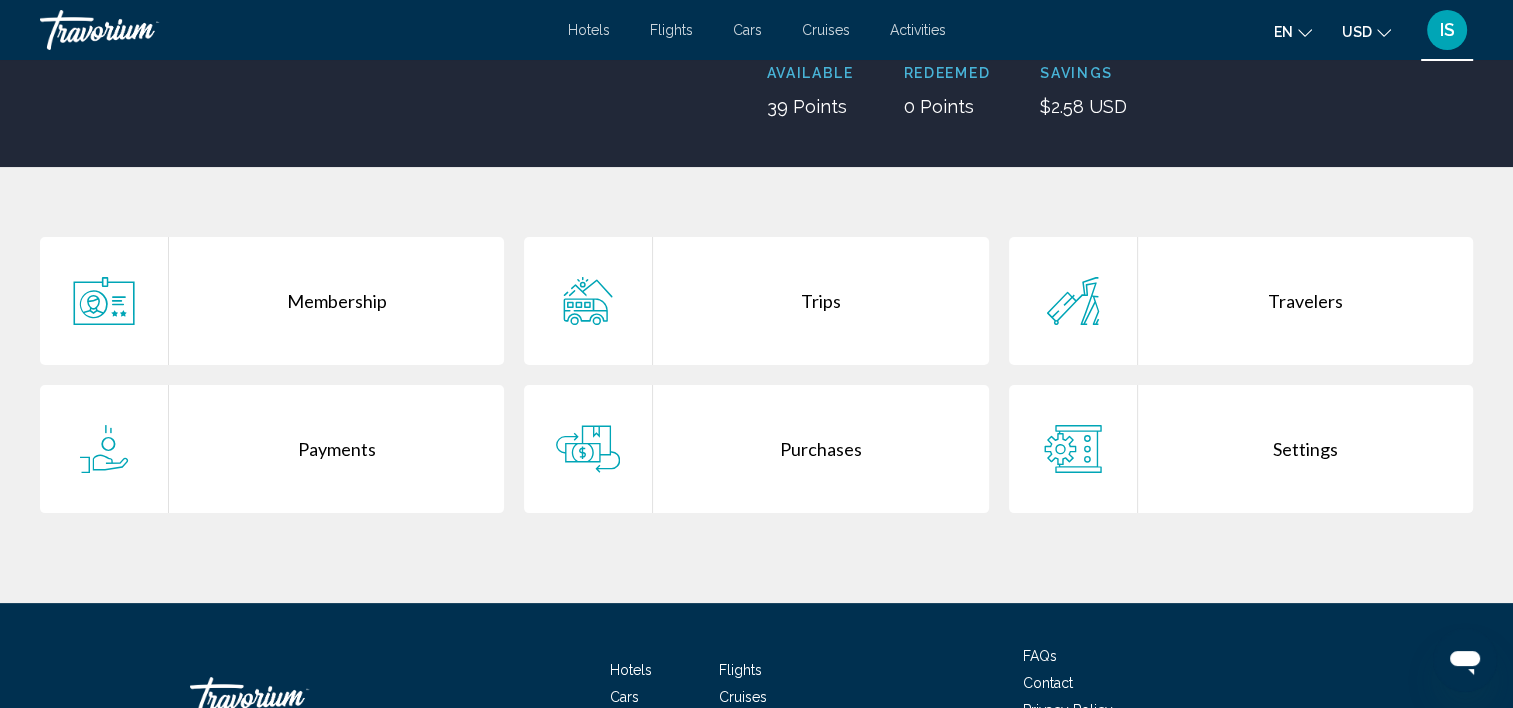scroll, scrollTop: 419, scrollLeft: 0, axis: vertical 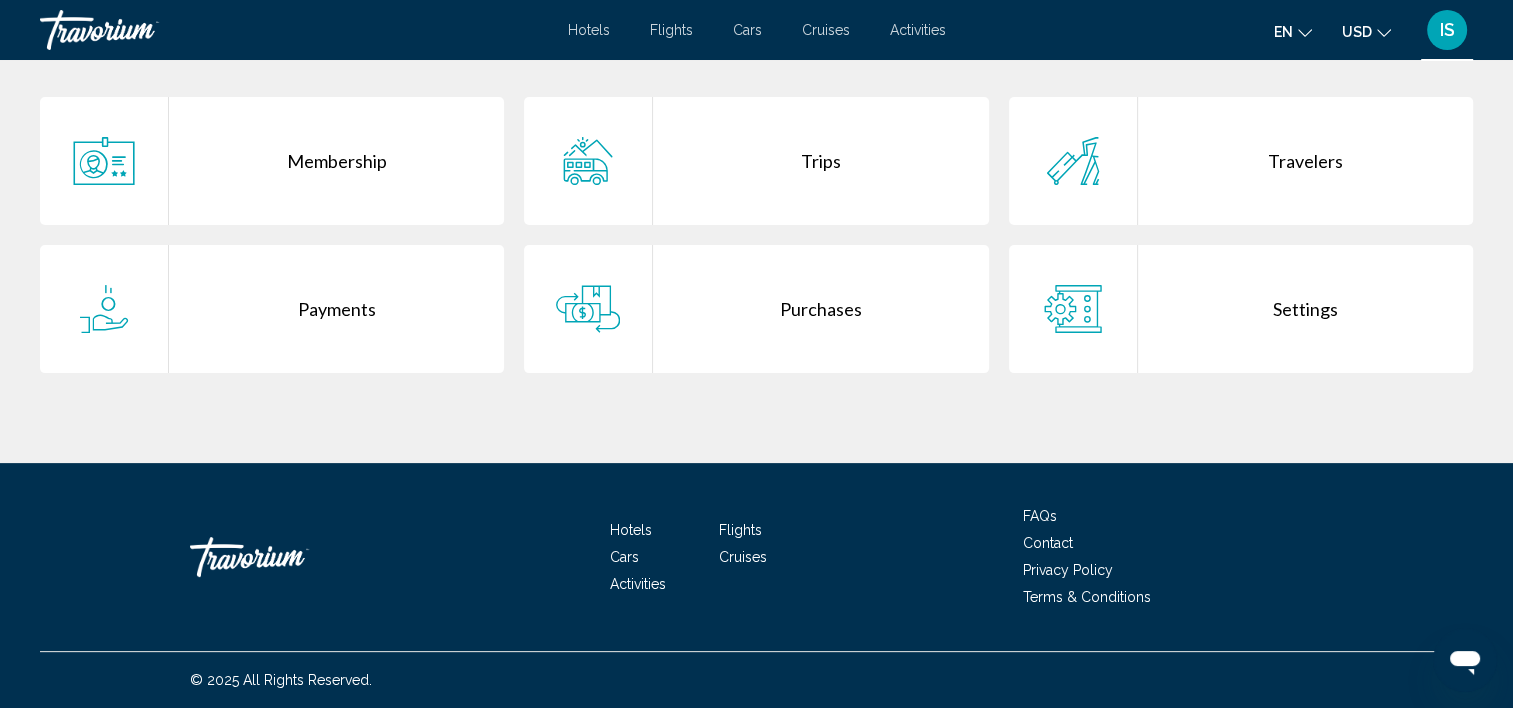 click on "Contact" at bounding box center [1048, 543] 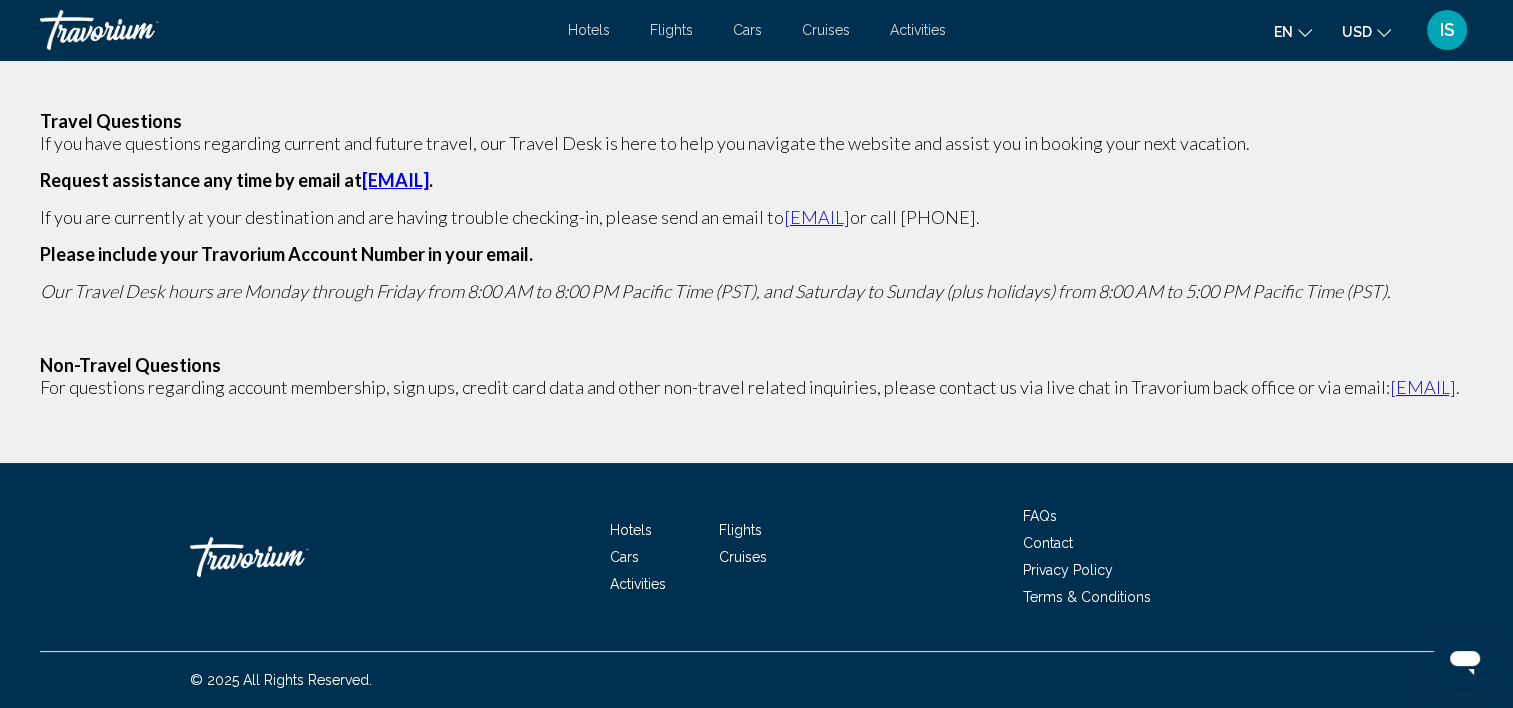 scroll, scrollTop: 0, scrollLeft: 0, axis: both 